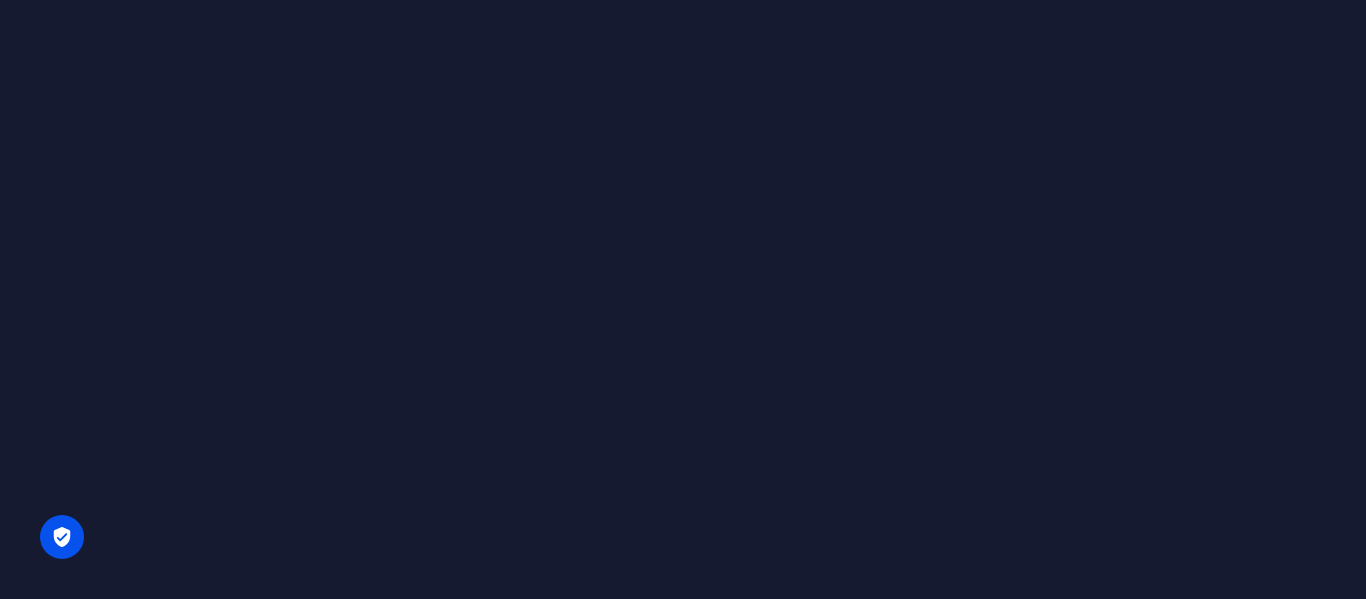 scroll, scrollTop: 0, scrollLeft: 0, axis: both 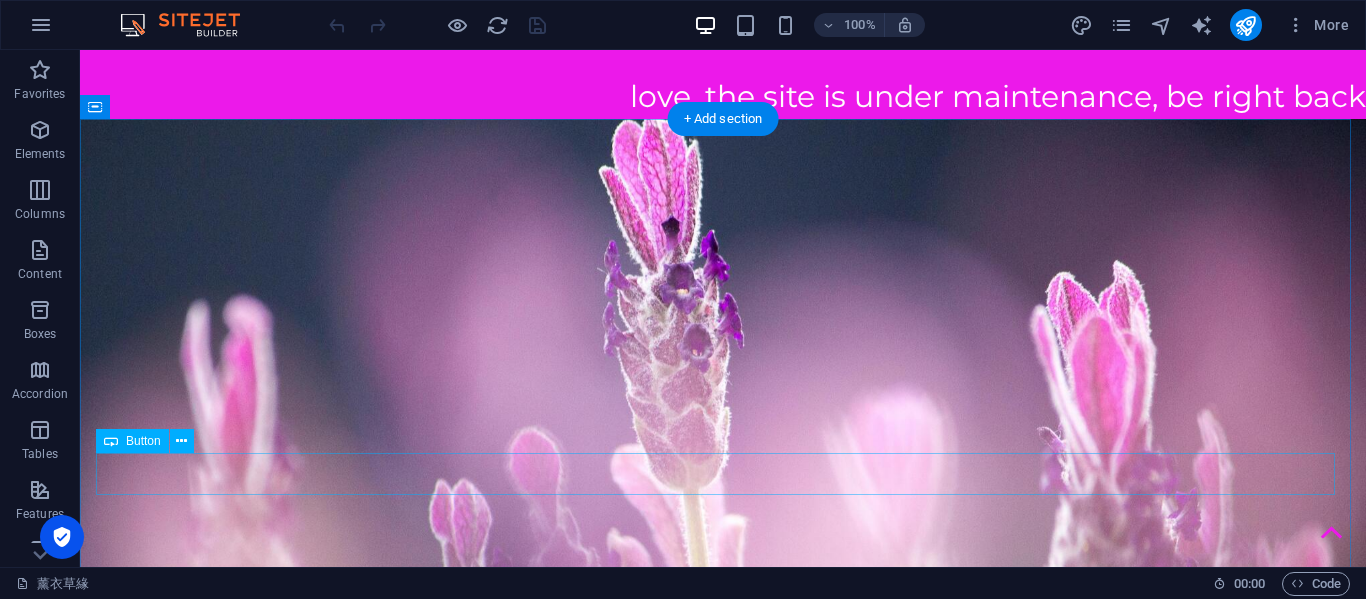 click on "click heret to exit" at bounding box center (723, 996) 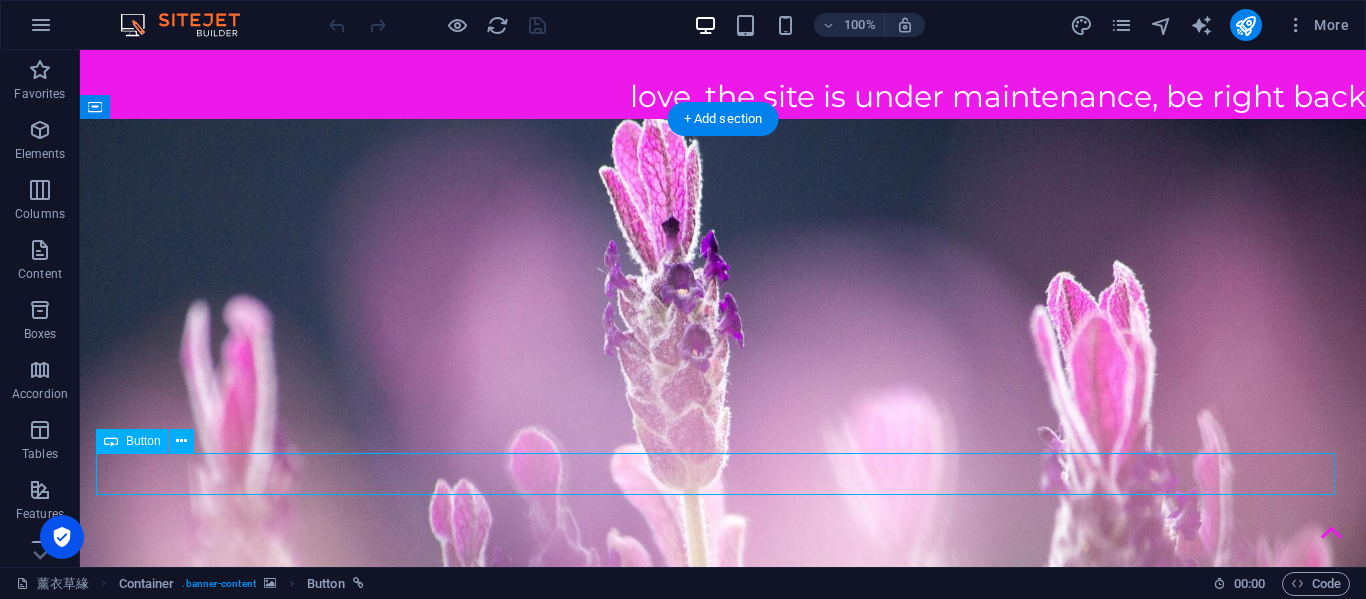 click on "click heret to exit" at bounding box center (723, 996) 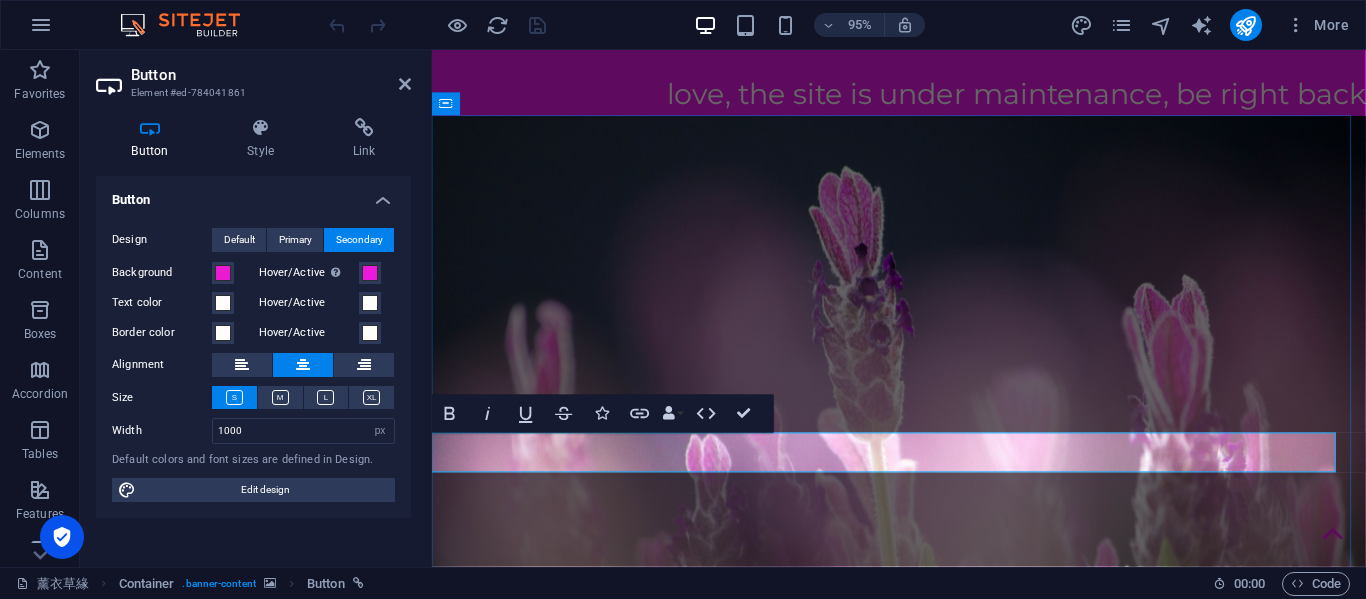 click on "click heret to exit" at bounding box center (923, 996) 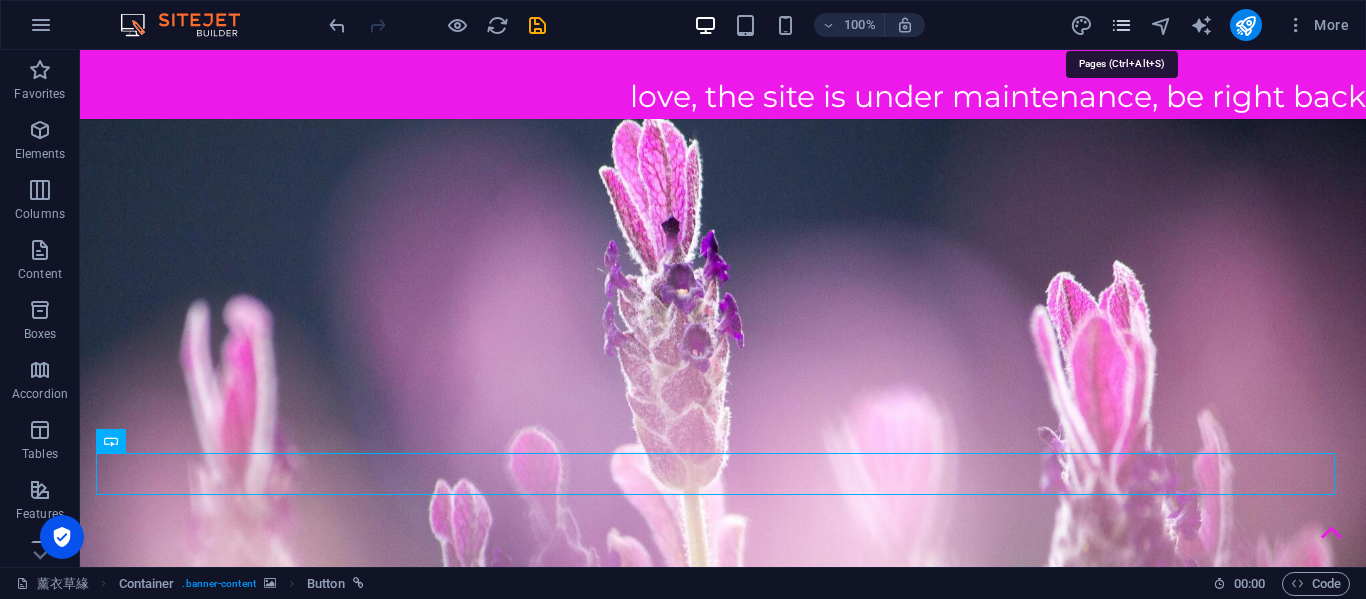 click at bounding box center (1121, 25) 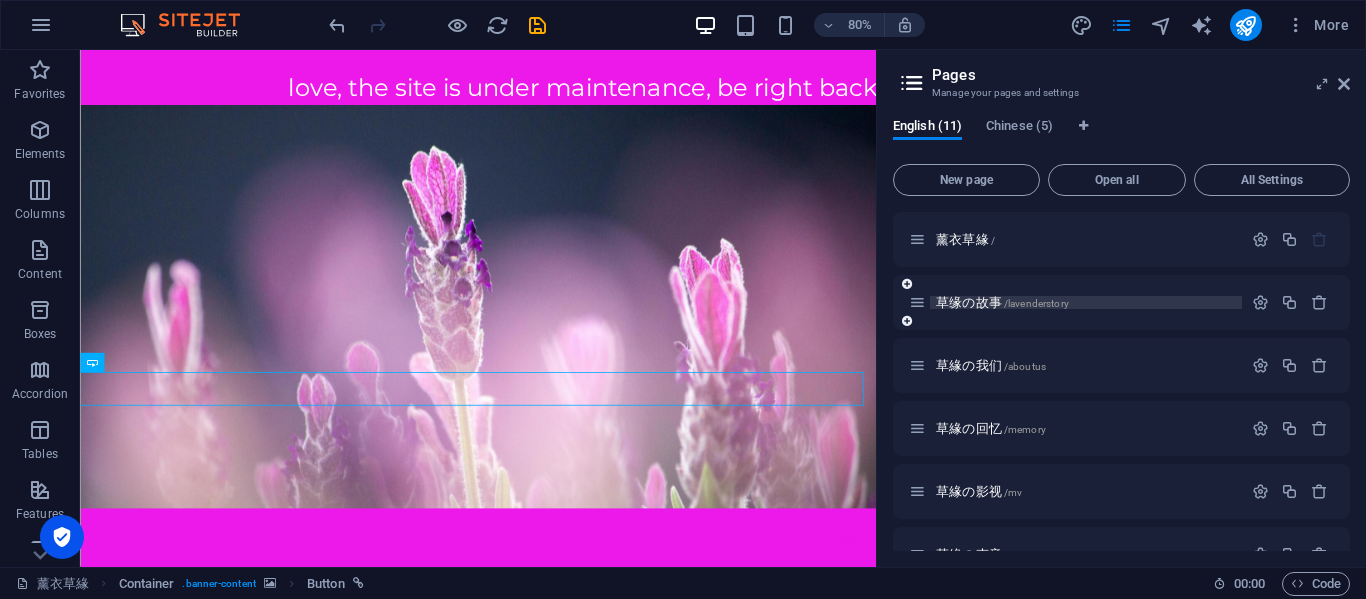 click on "草缘の故事 /lavenderstory" at bounding box center [1002, 302] 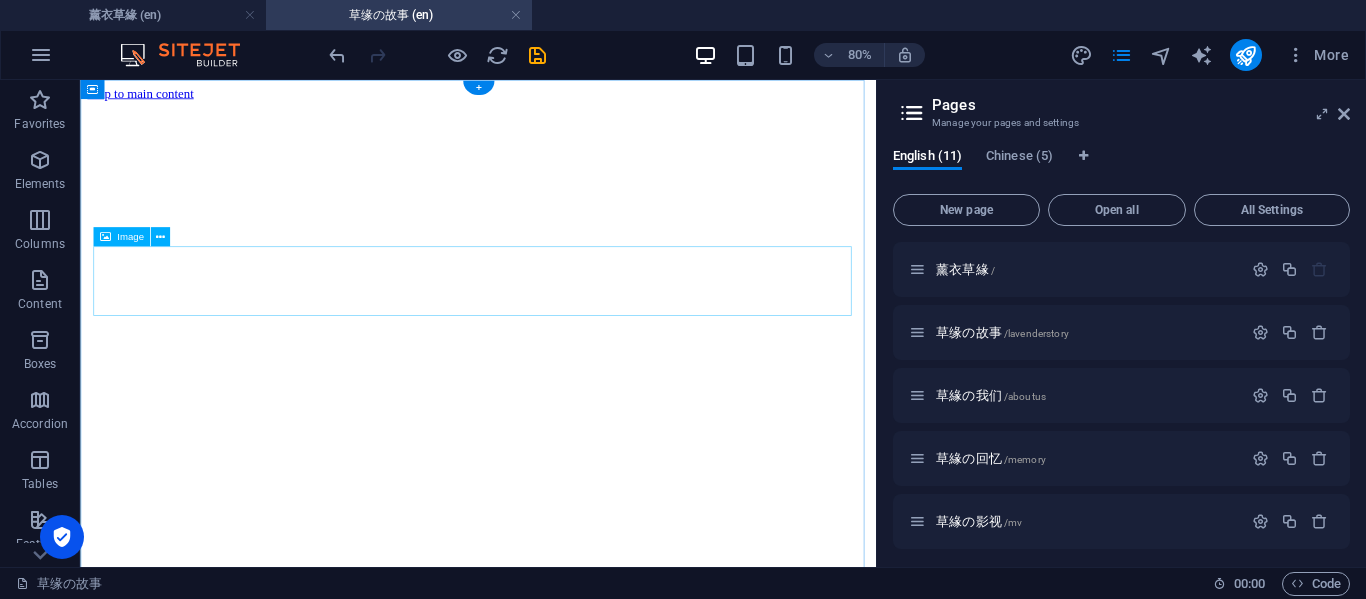 scroll, scrollTop: 0, scrollLeft: 0, axis: both 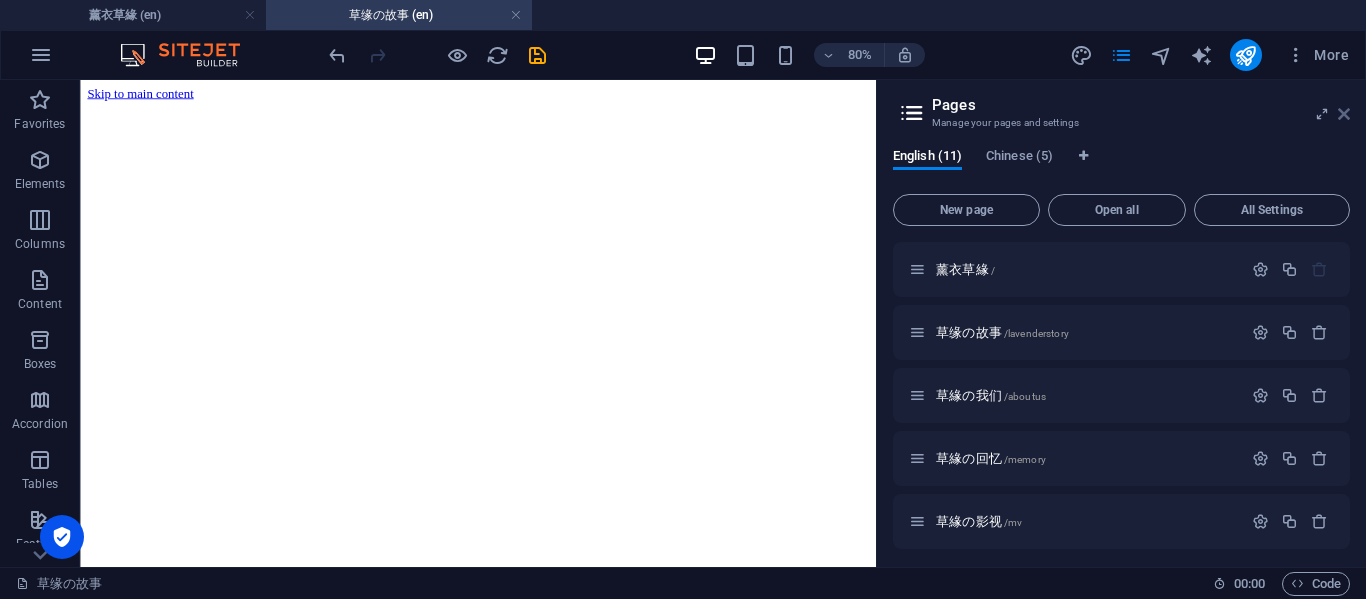 click at bounding box center [1344, 114] 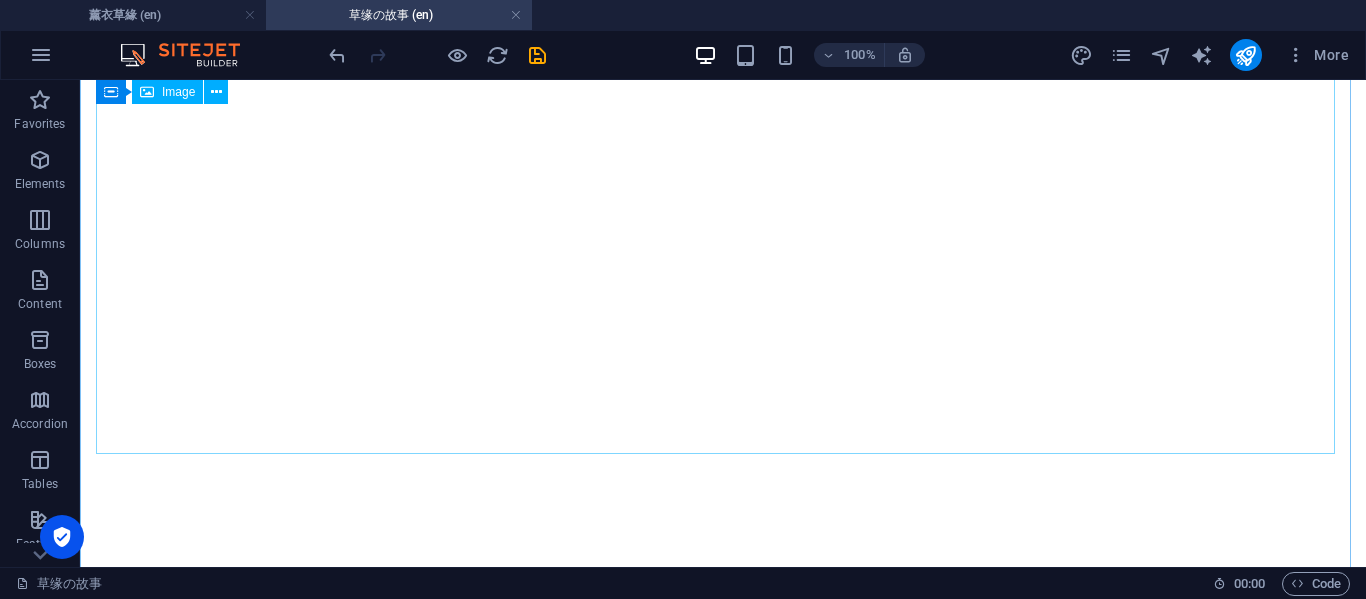 scroll, scrollTop: 0, scrollLeft: 0, axis: both 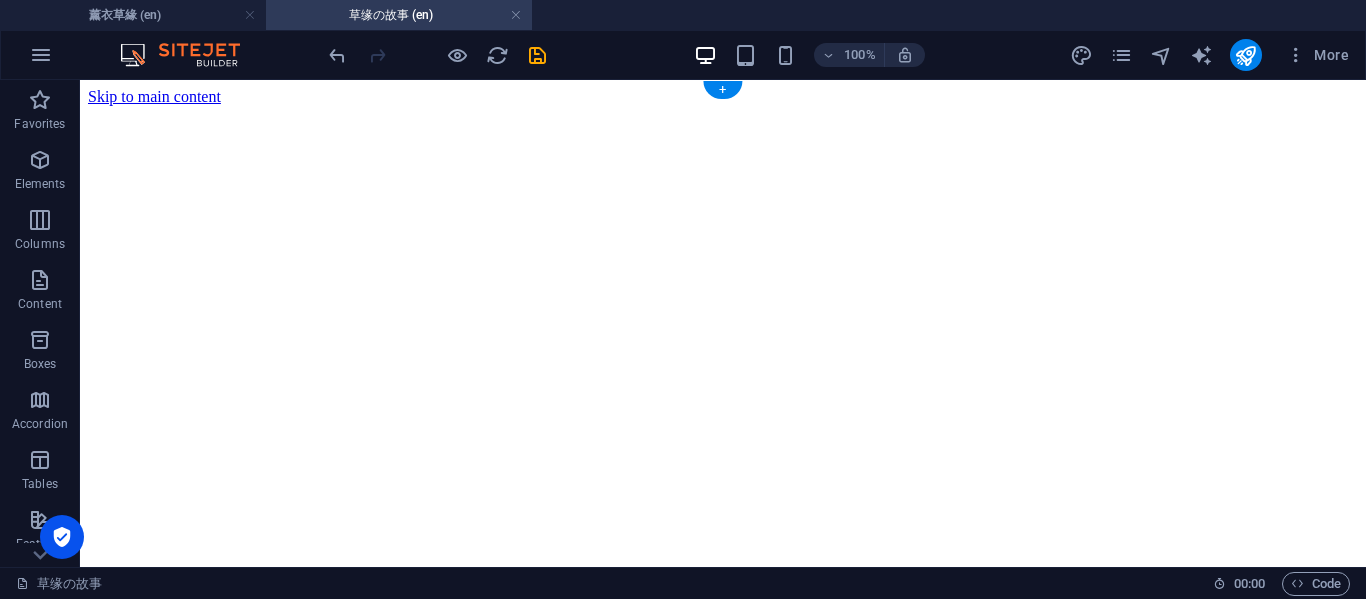 click at bounding box center (723, 106) 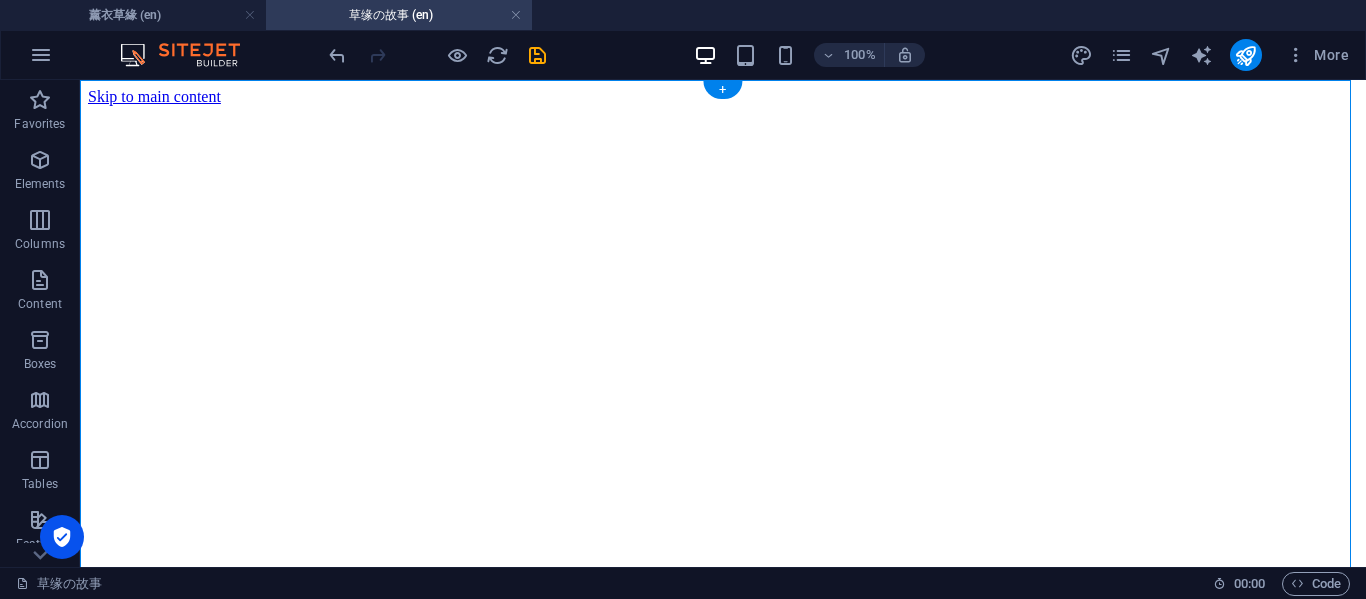 click at bounding box center (723, 106) 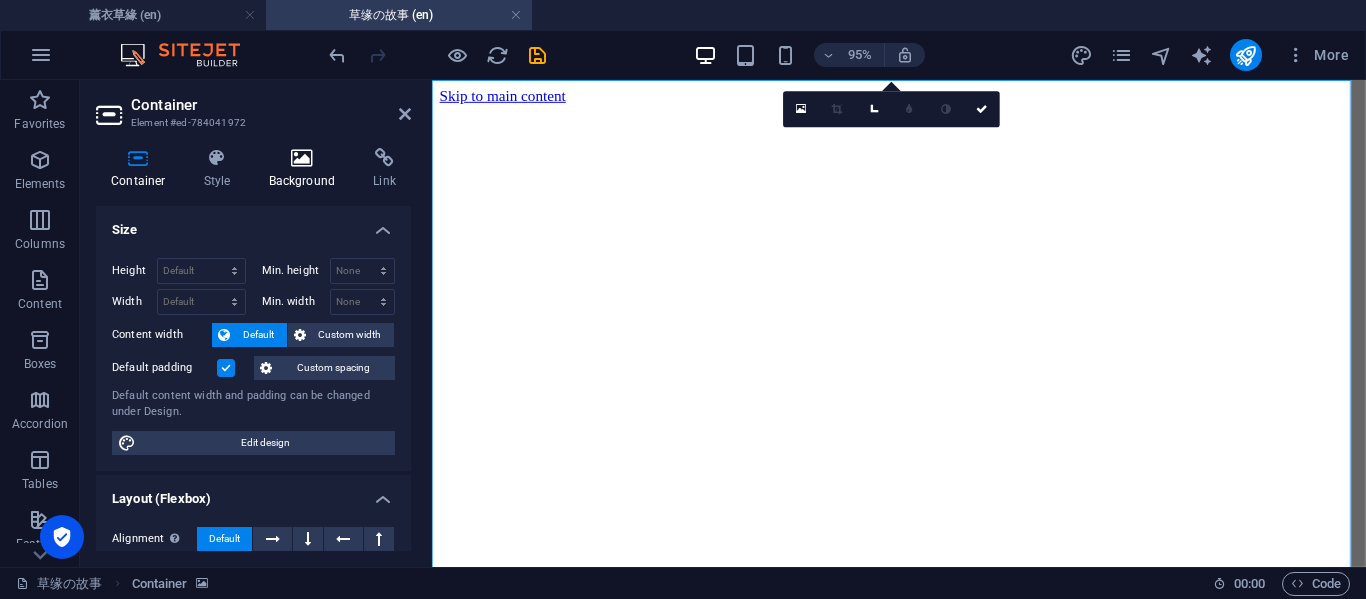 click at bounding box center [302, 158] 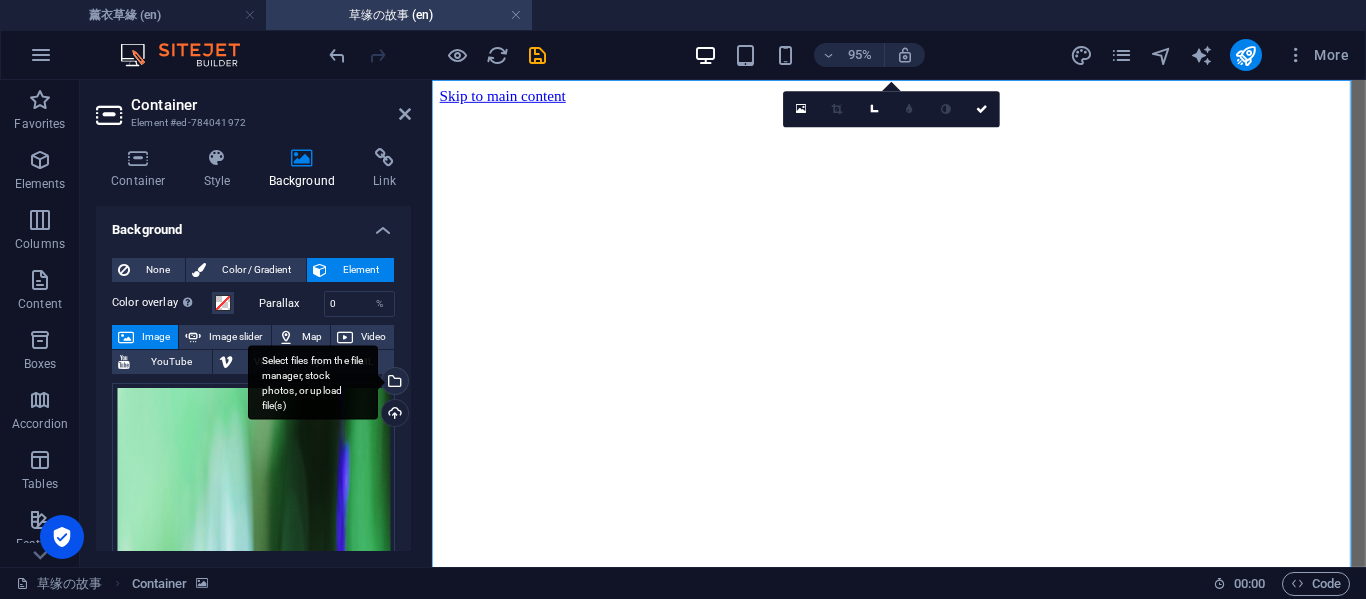 click on "Select files from the file manager, stock photos, or upload file(s)" at bounding box center (393, 383) 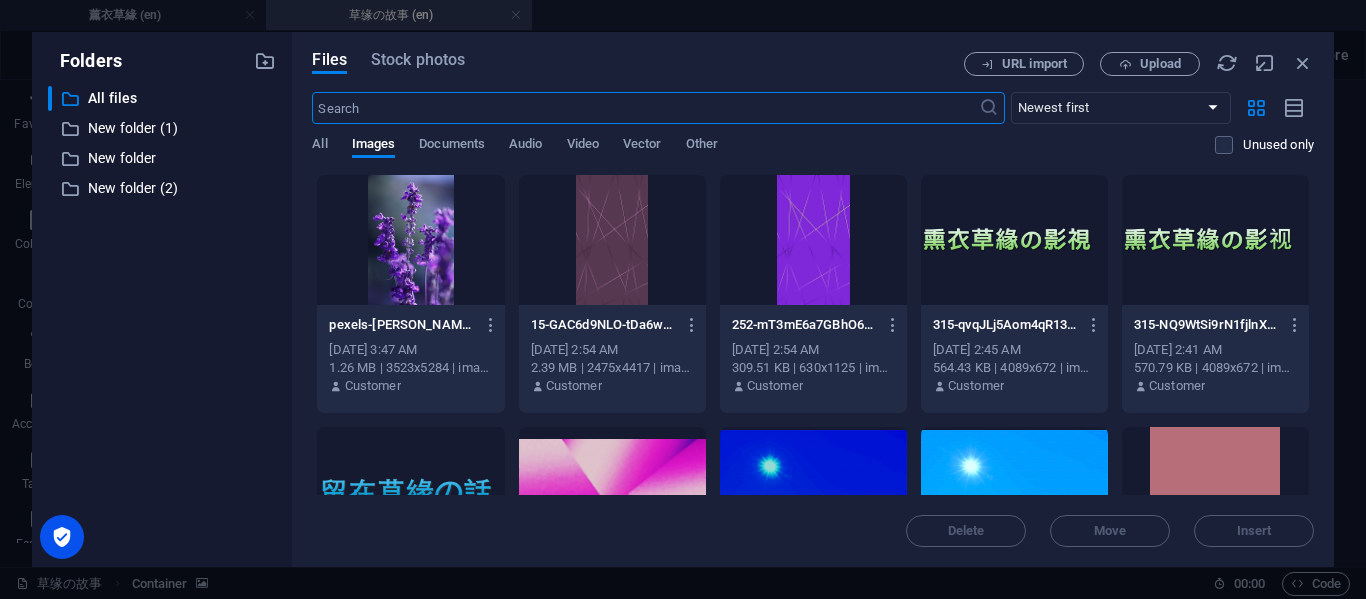 scroll, scrollTop: 3691, scrollLeft: 0, axis: vertical 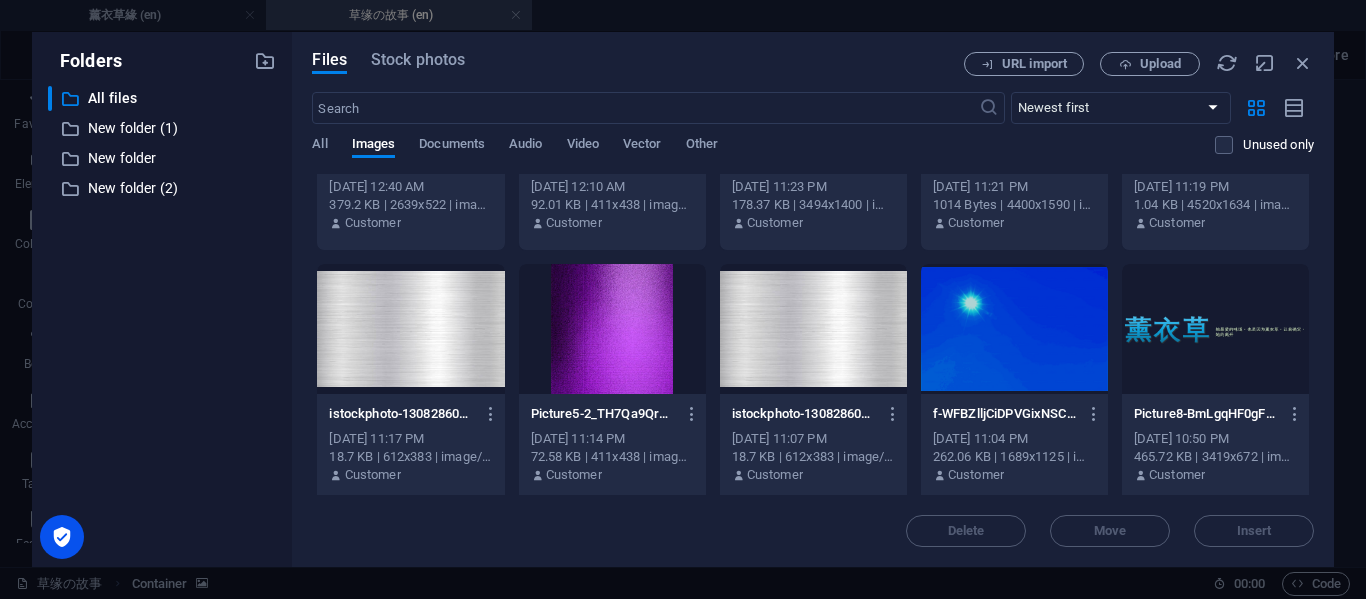 click at bounding box center (813, 329) 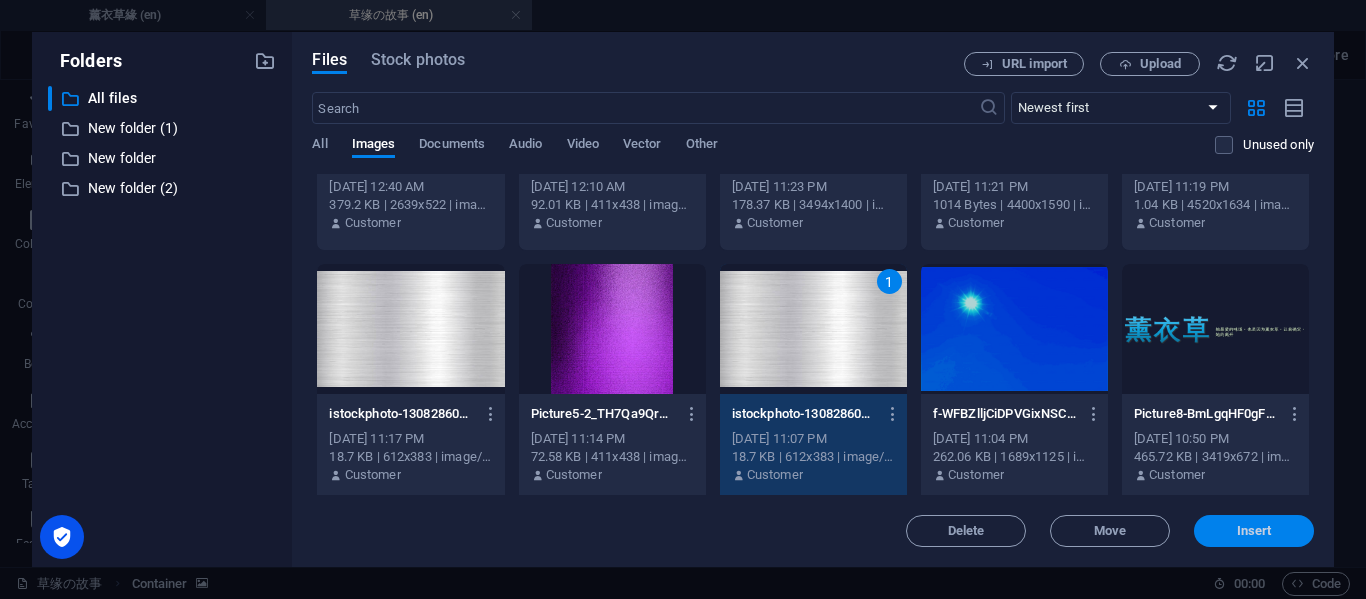 click on "Insert" at bounding box center (1254, 531) 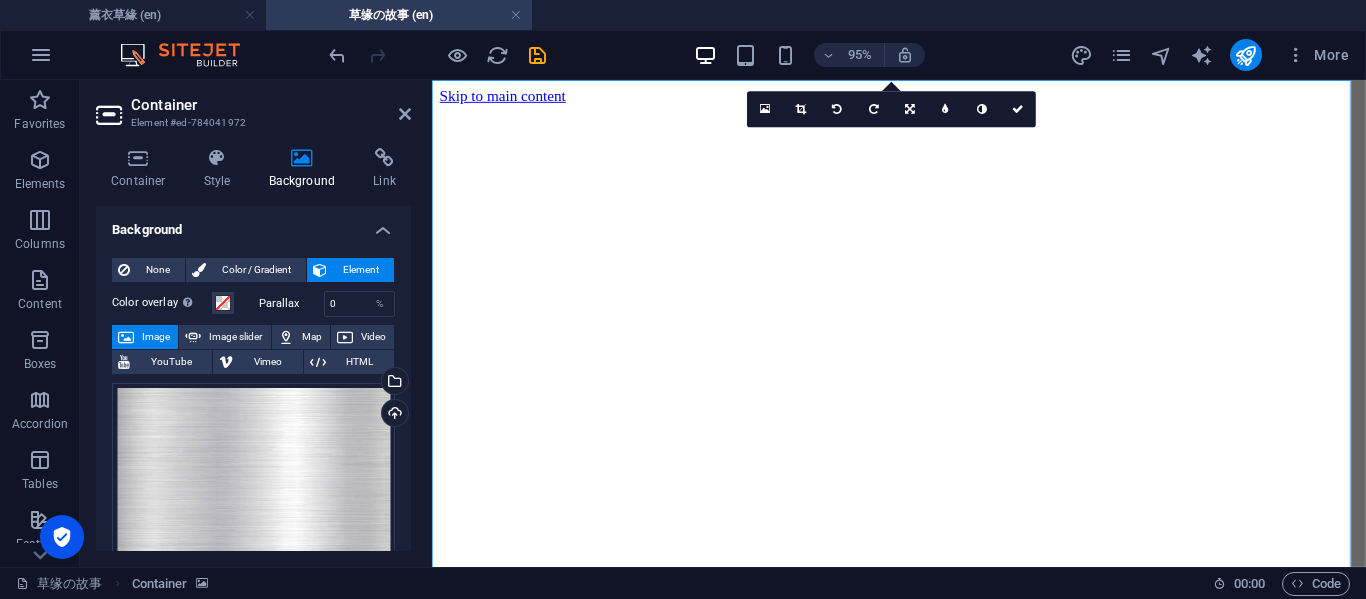 click on "Element" at bounding box center [360, 270] 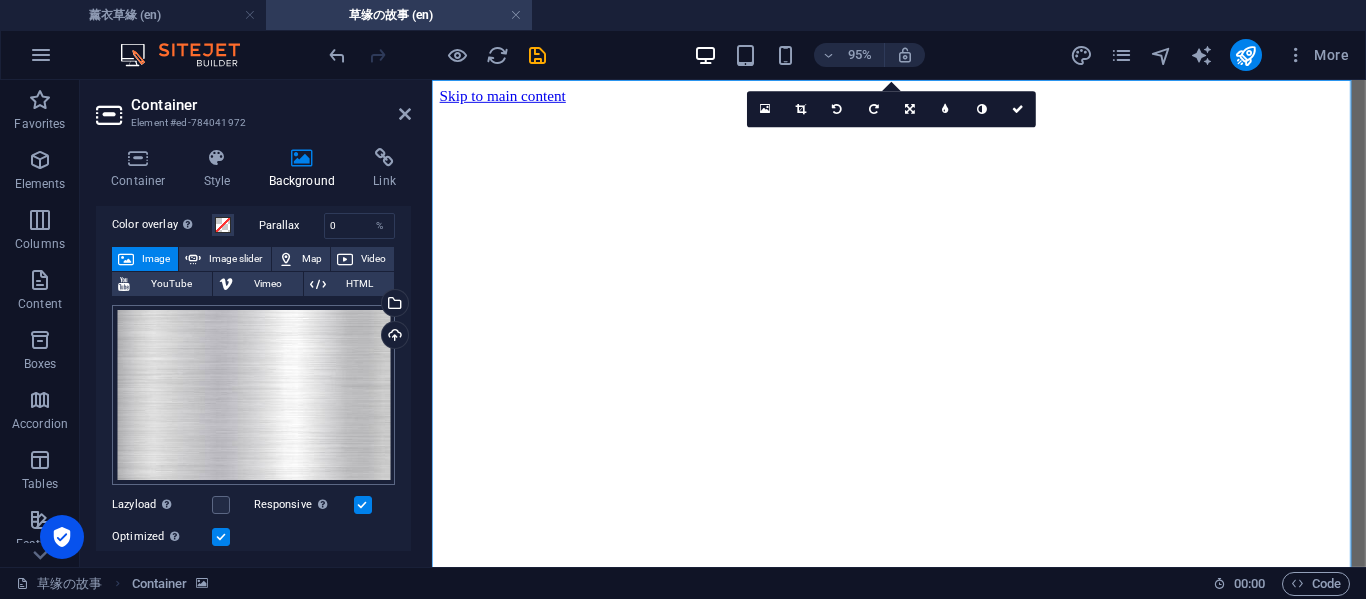 scroll, scrollTop: 411, scrollLeft: 0, axis: vertical 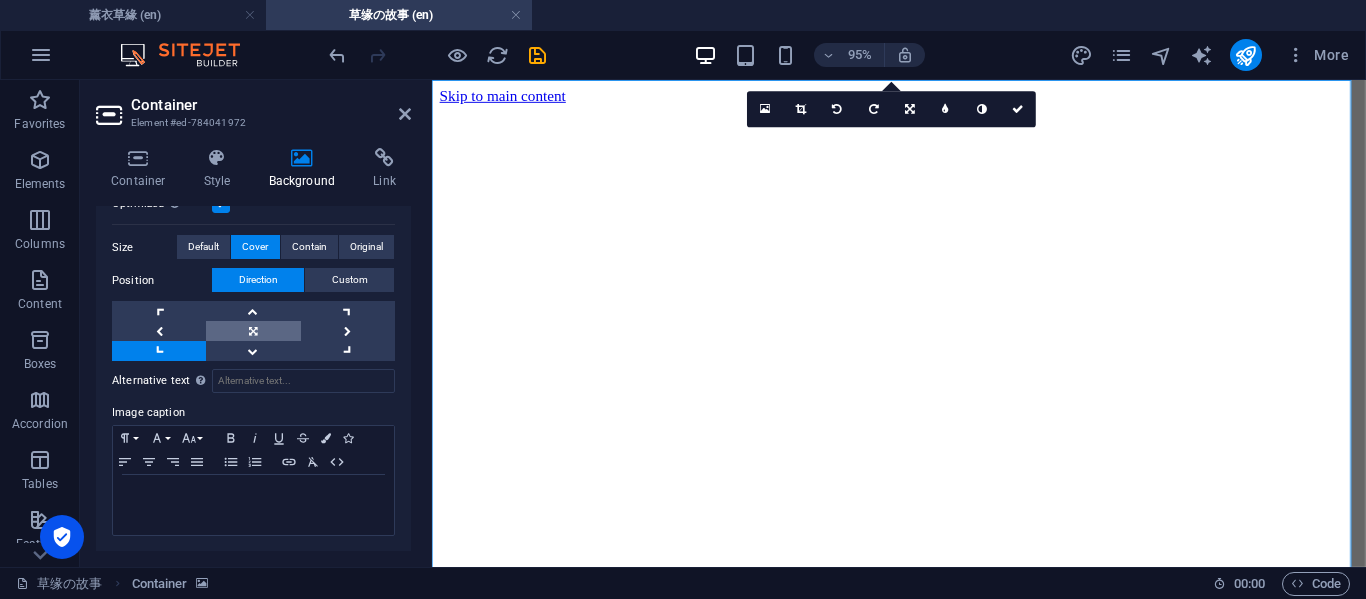click at bounding box center (253, 331) 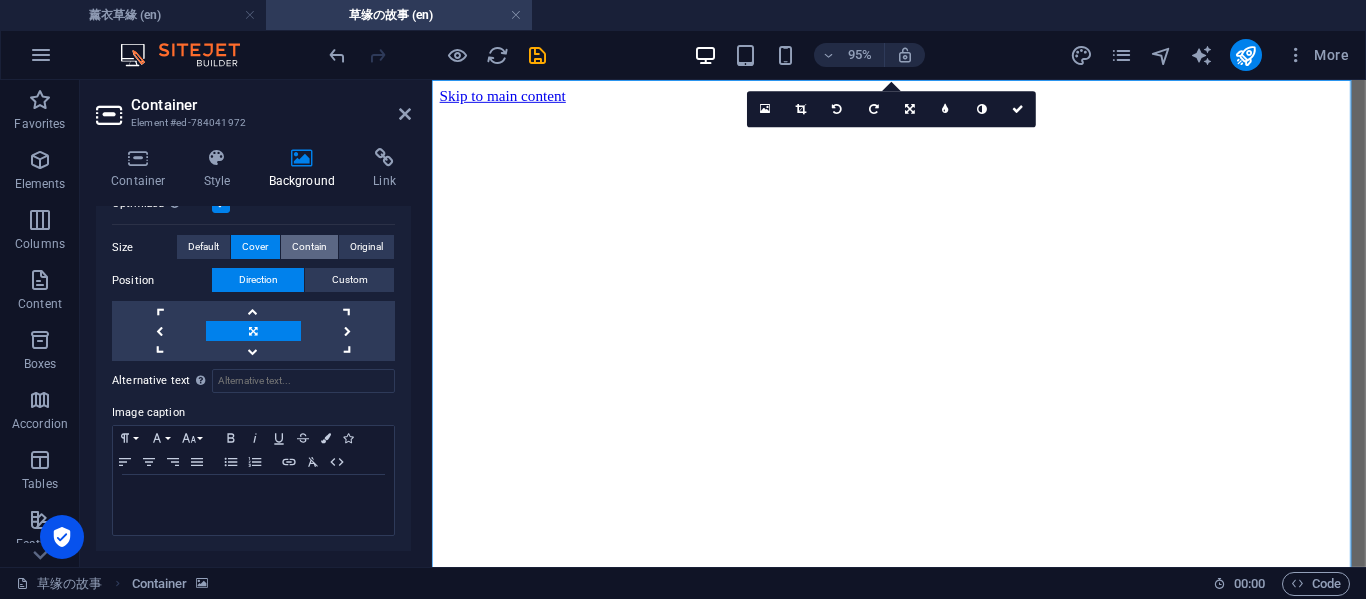 click on "Contain" at bounding box center (309, 247) 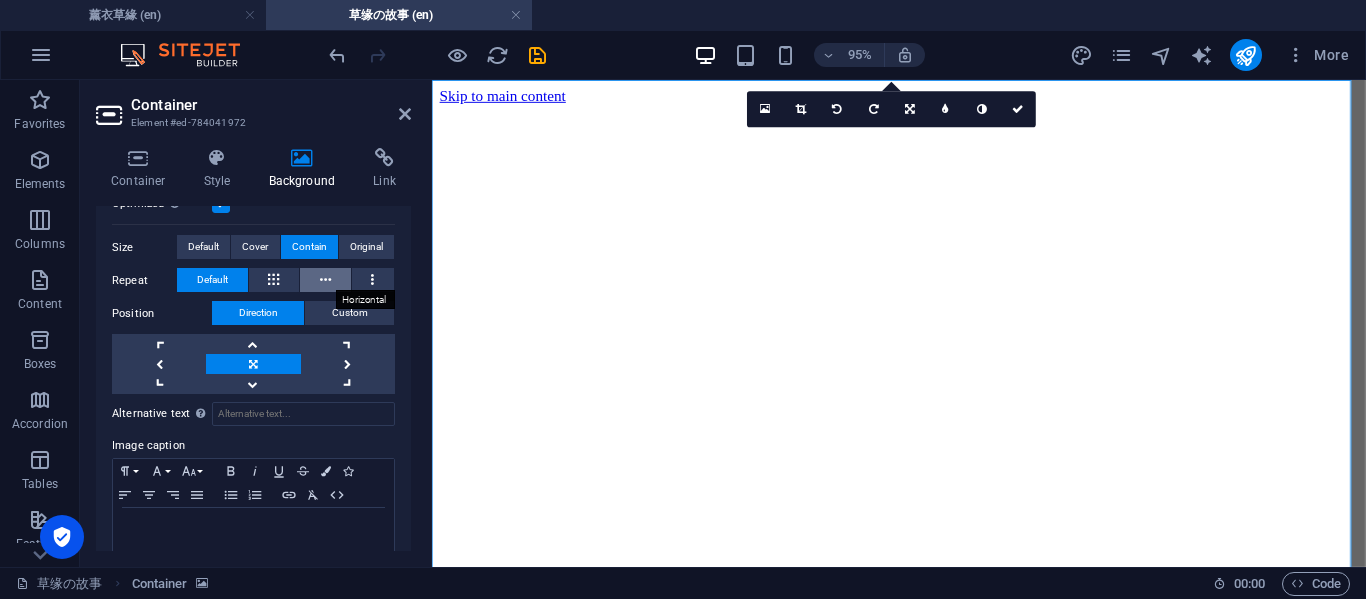 click at bounding box center (325, 280) 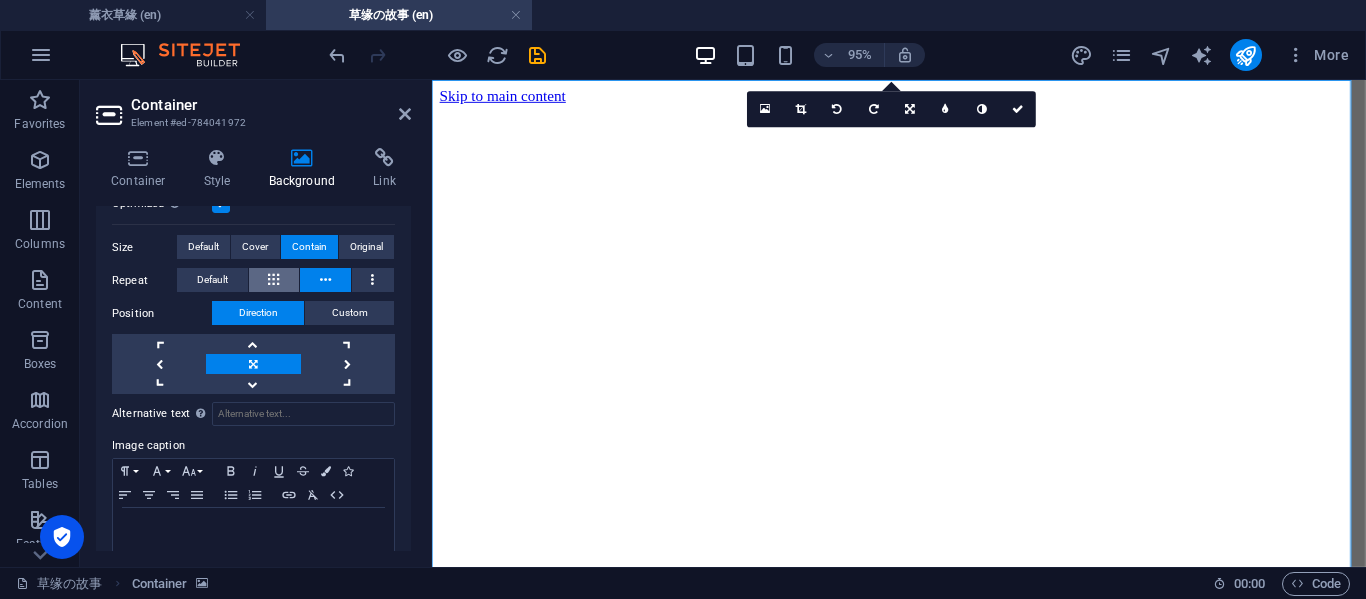 click at bounding box center [274, 280] 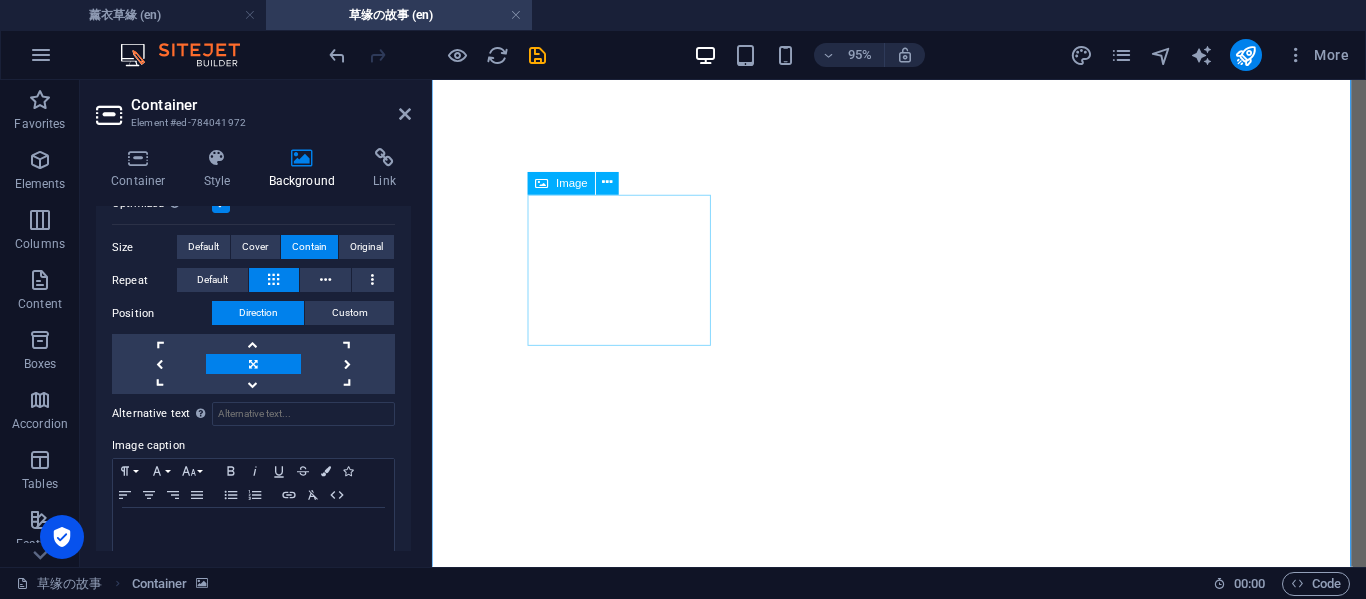 scroll, scrollTop: 2667, scrollLeft: 0, axis: vertical 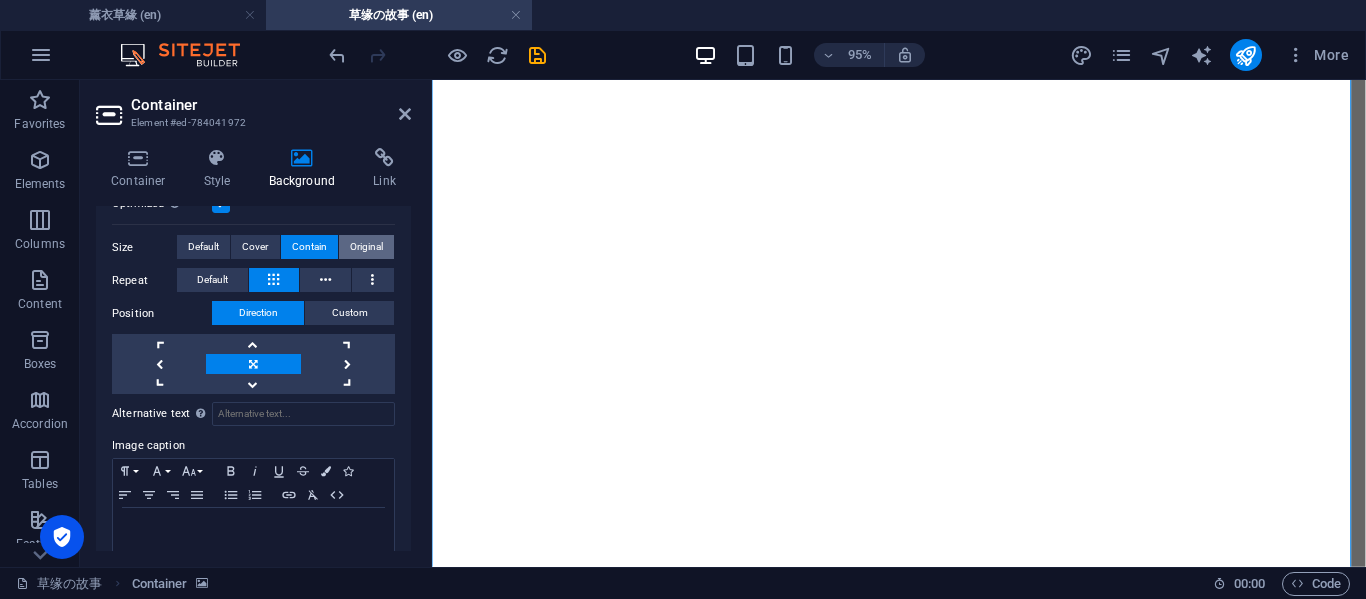 click on "Original" at bounding box center (366, 247) 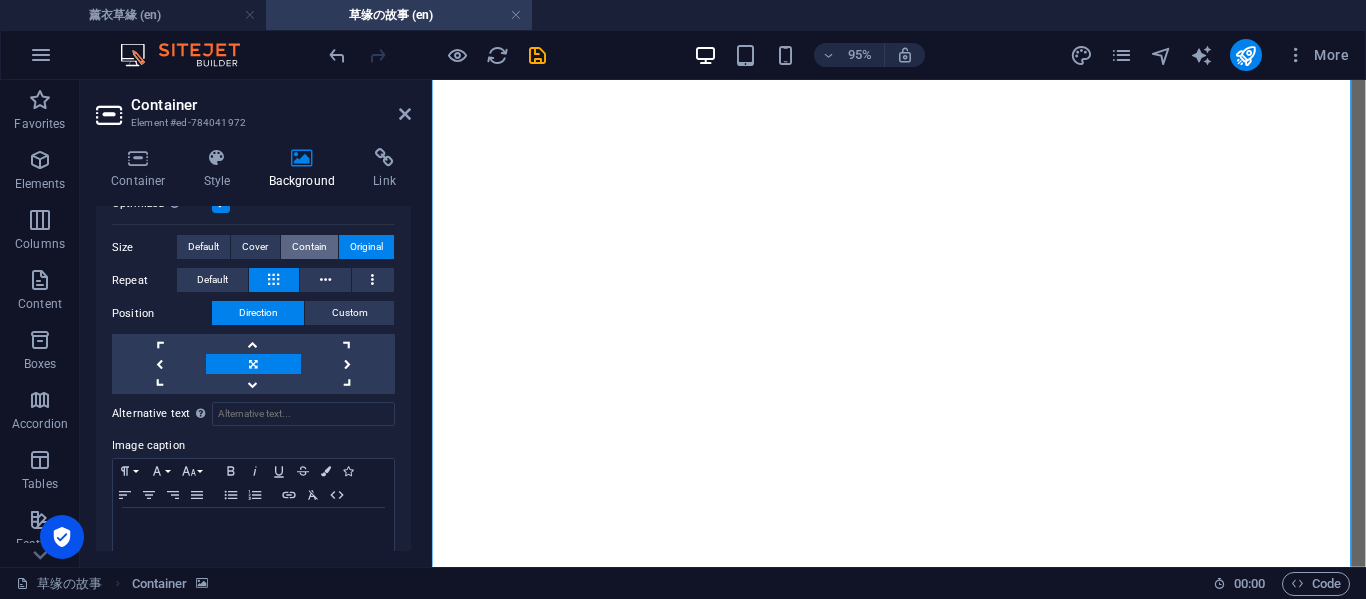 click on "Contain" at bounding box center (309, 247) 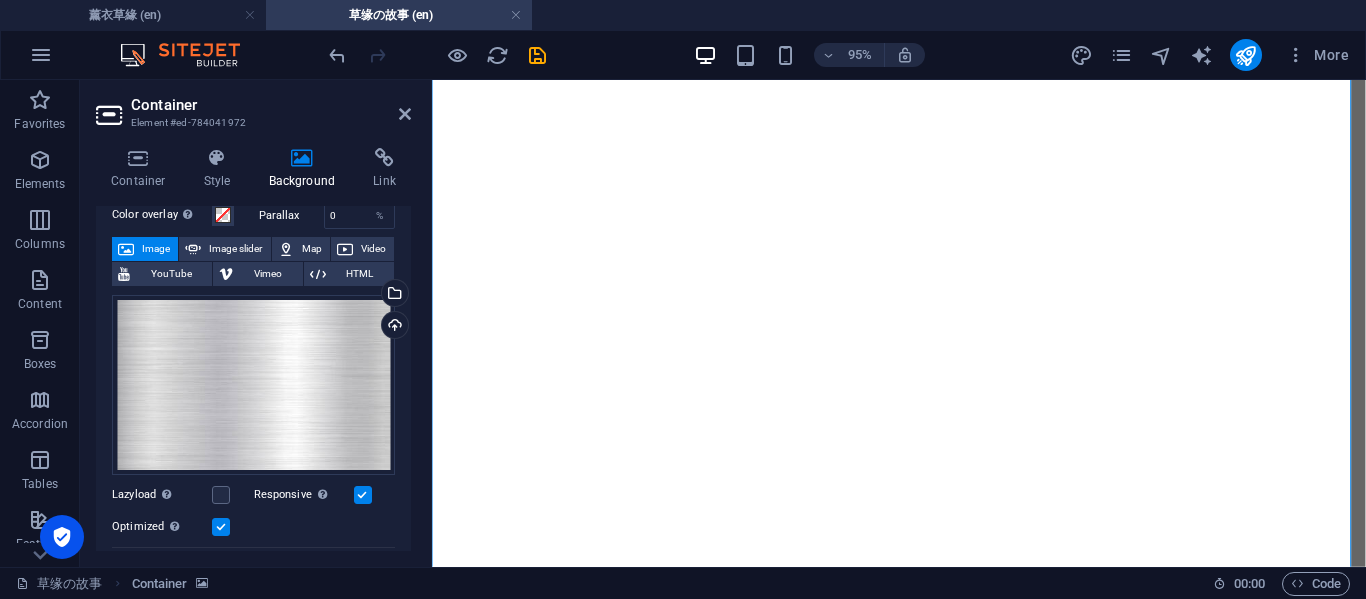 scroll, scrollTop: 0, scrollLeft: 0, axis: both 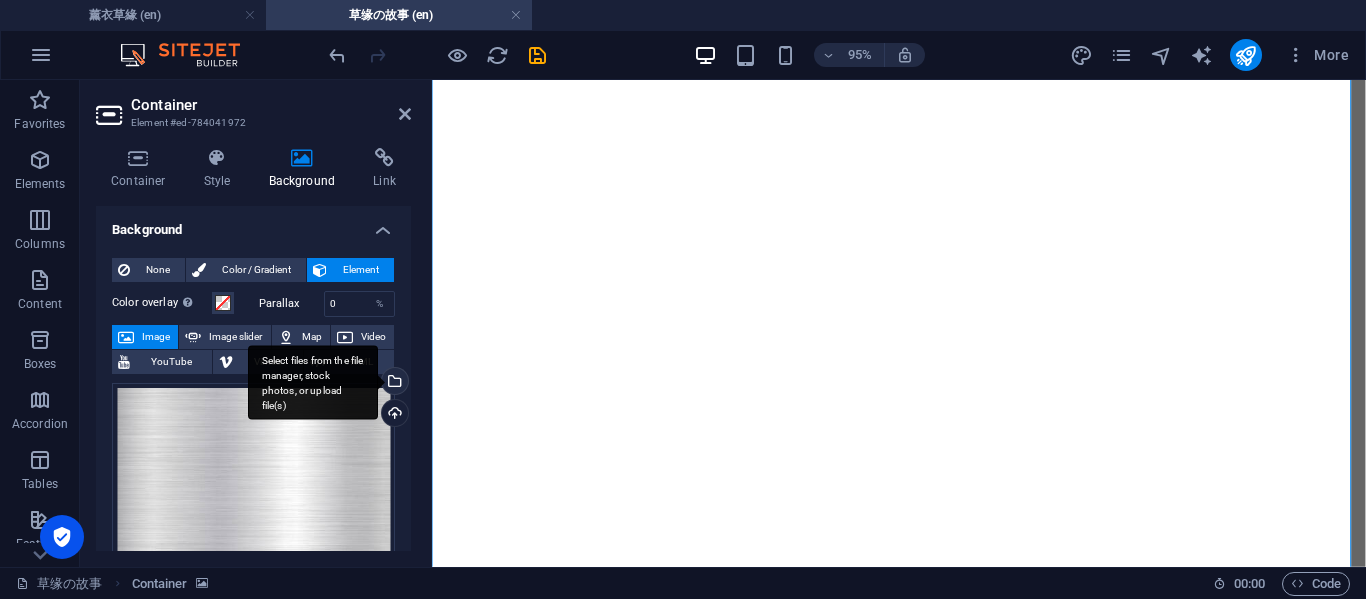 click on "Select files from the file manager, stock photos, or upload file(s)" at bounding box center [393, 383] 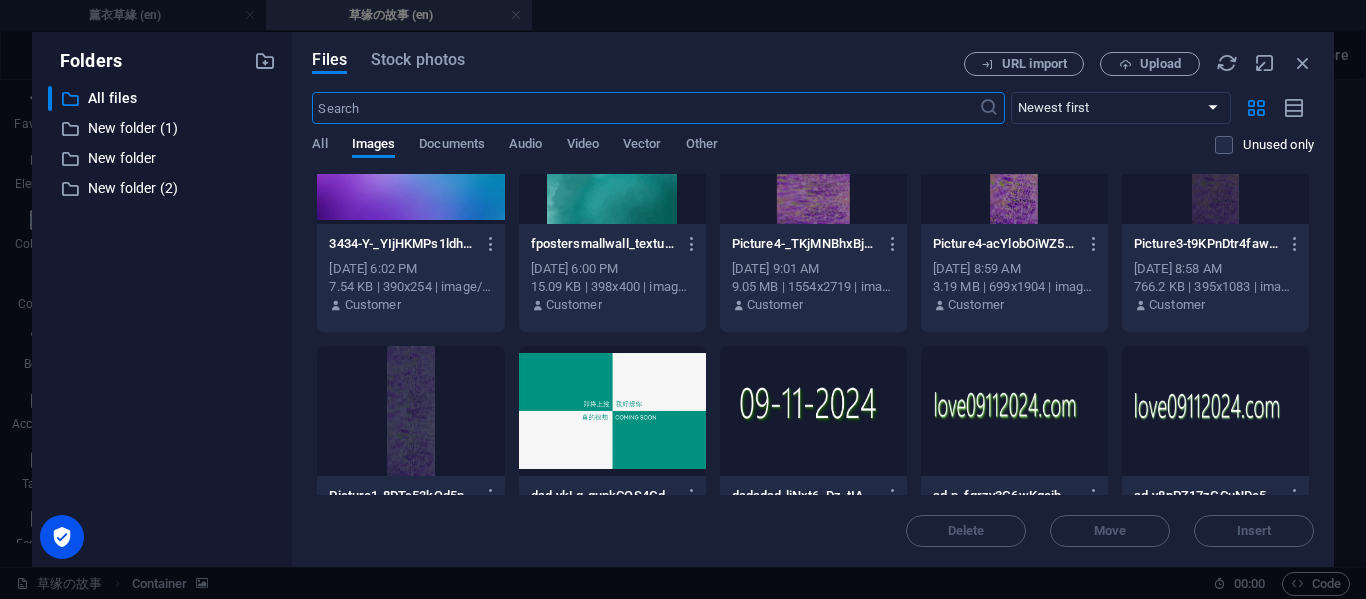 scroll, scrollTop: 0, scrollLeft: 0, axis: both 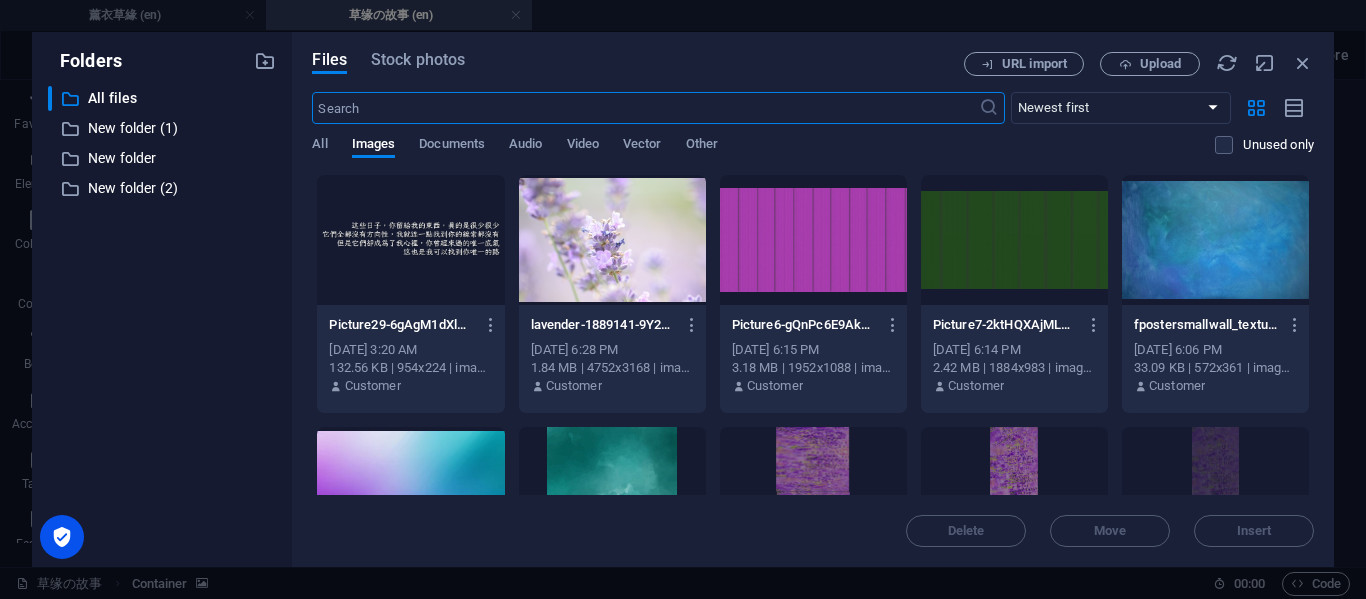 click at bounding box center [612, 492] 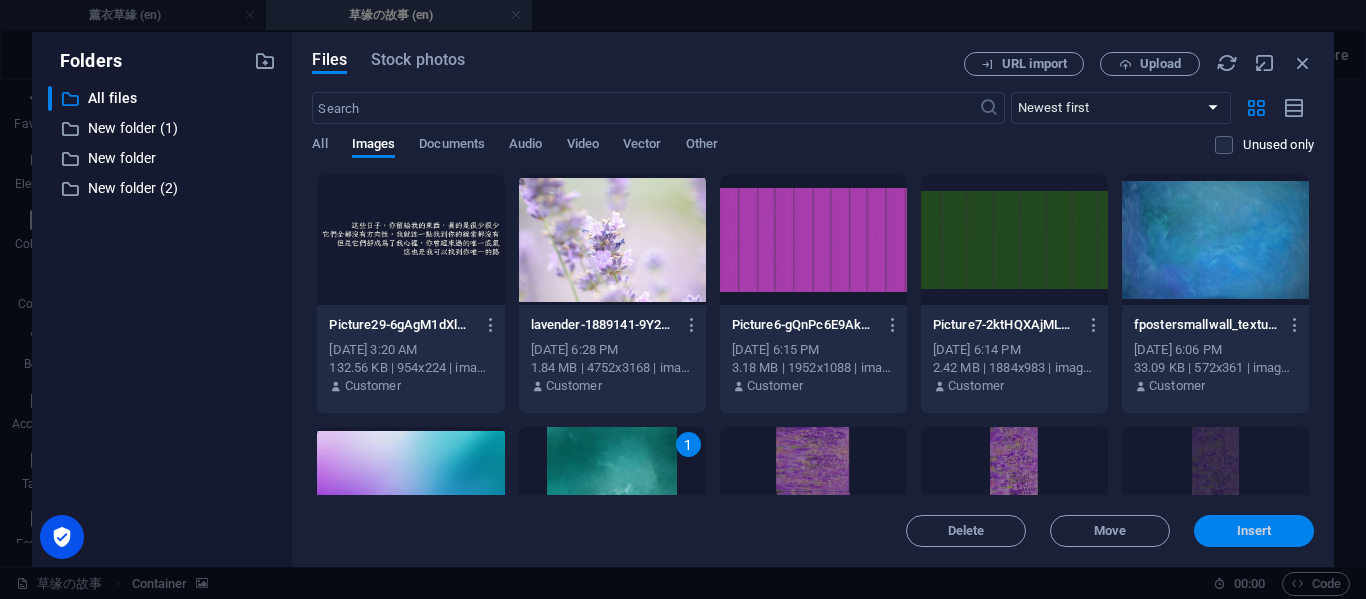 click on "Insert" at bounding box center (1254, 531) 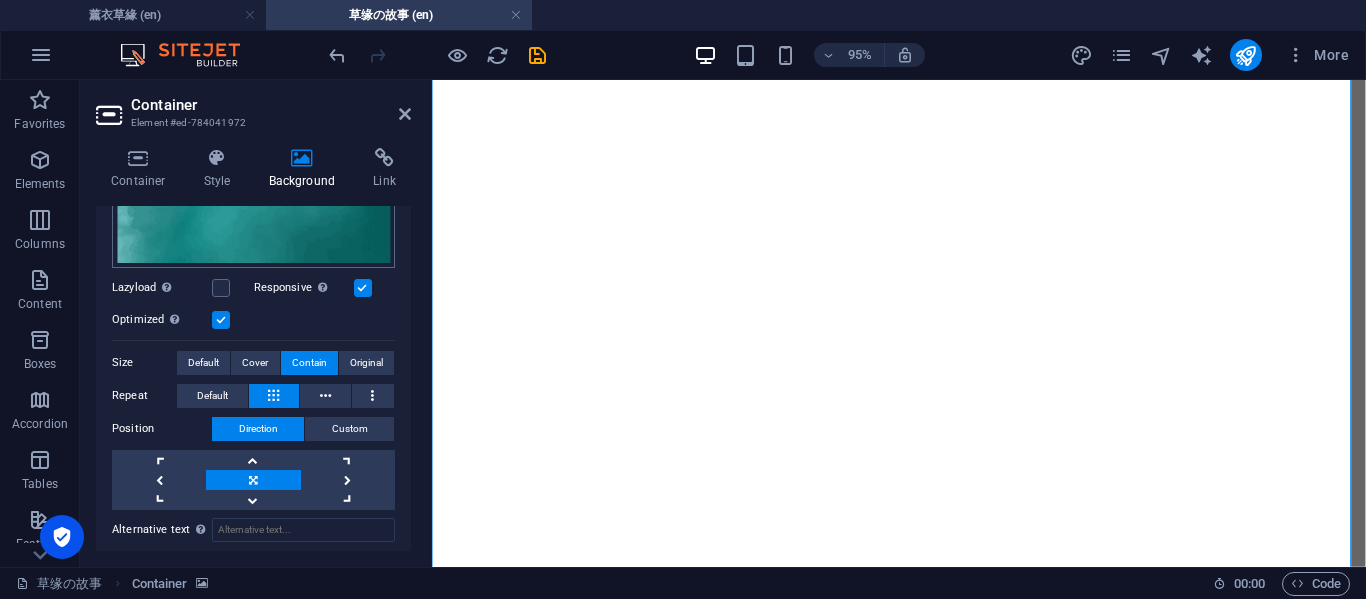 scroll, scrollTop: 546, scrollLeft: 0, axis: vertical 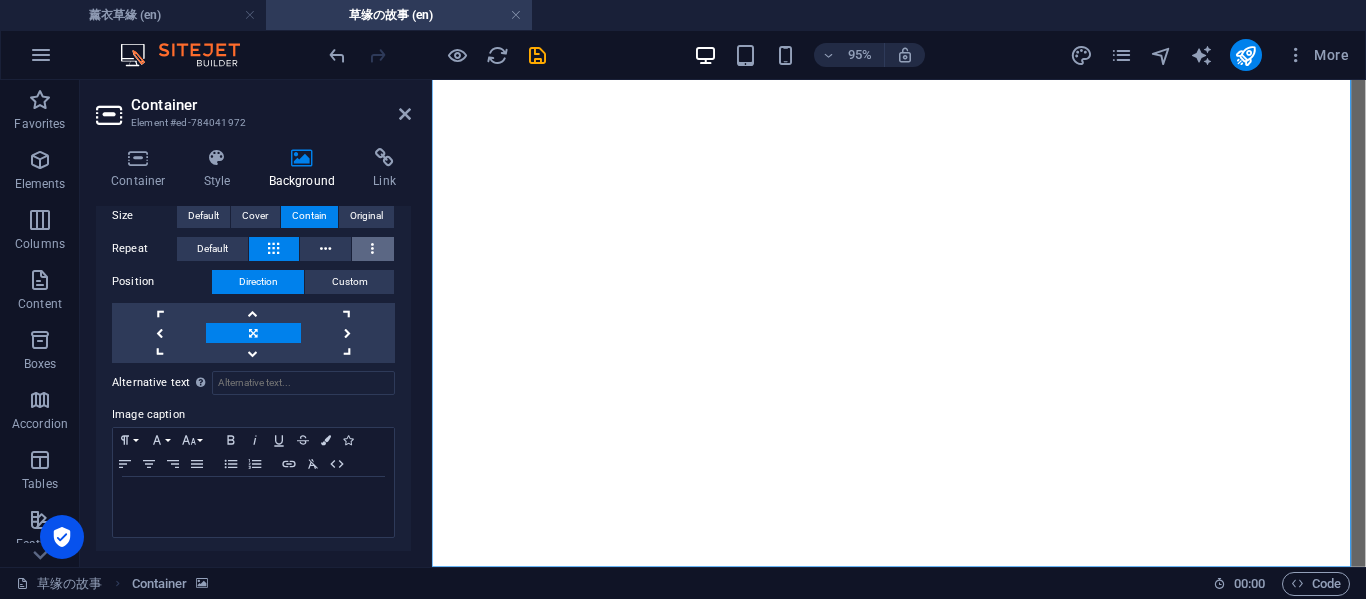 click at bounding box center (373, 249) 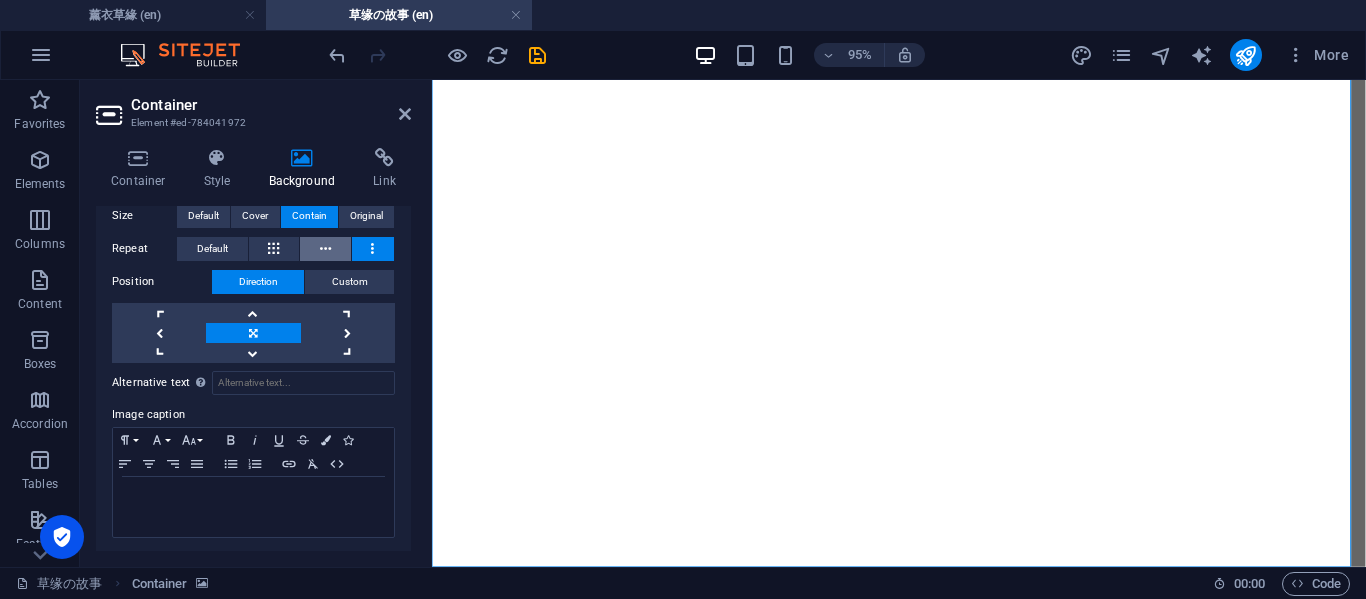 click at bounding box center (325, 249) 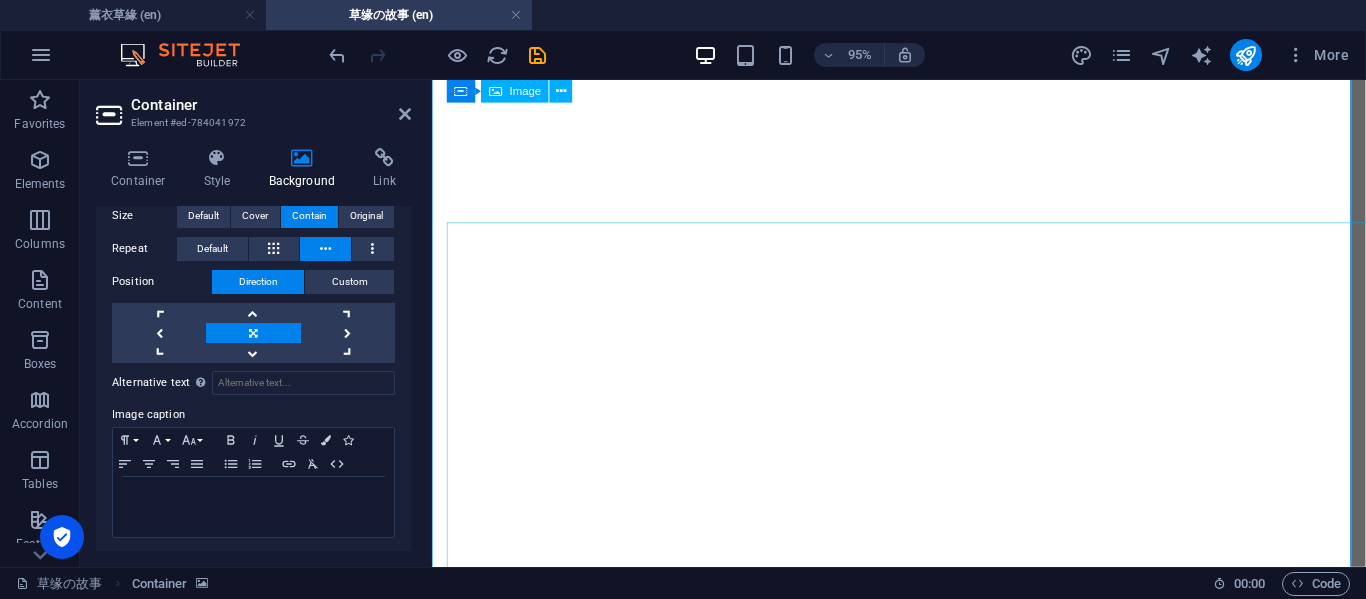 scroll, scrollTop: 685, scrollLeft: 0, axis: vertical 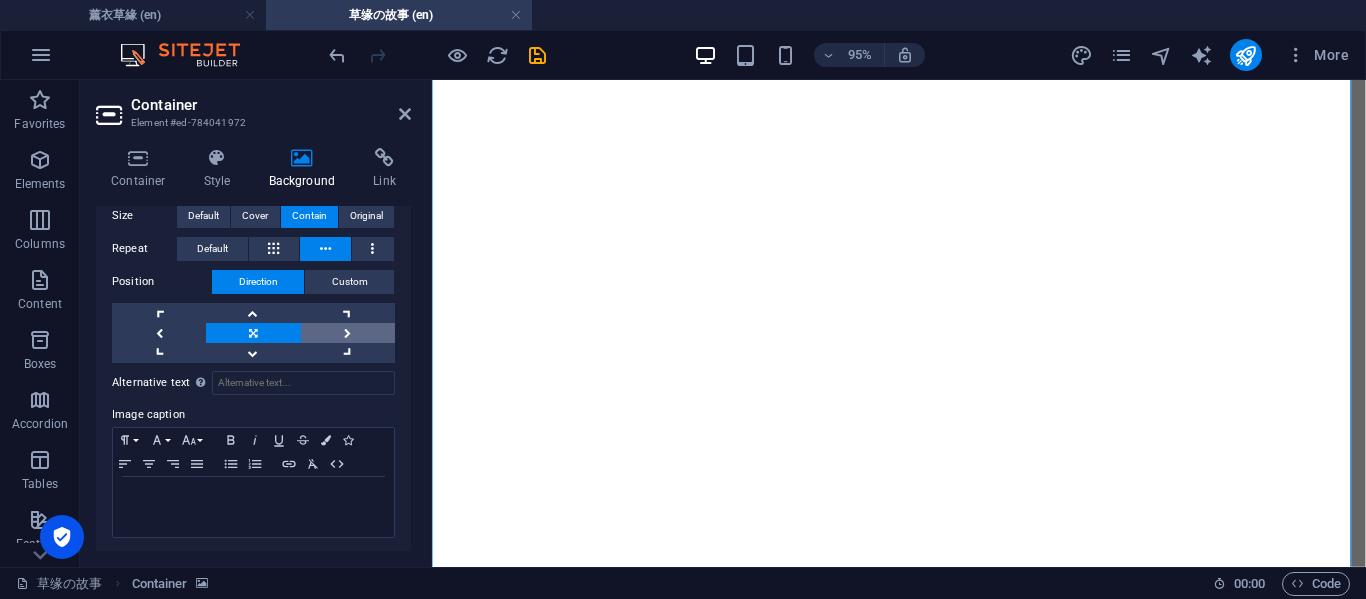 click at bounding box center (348, 333) 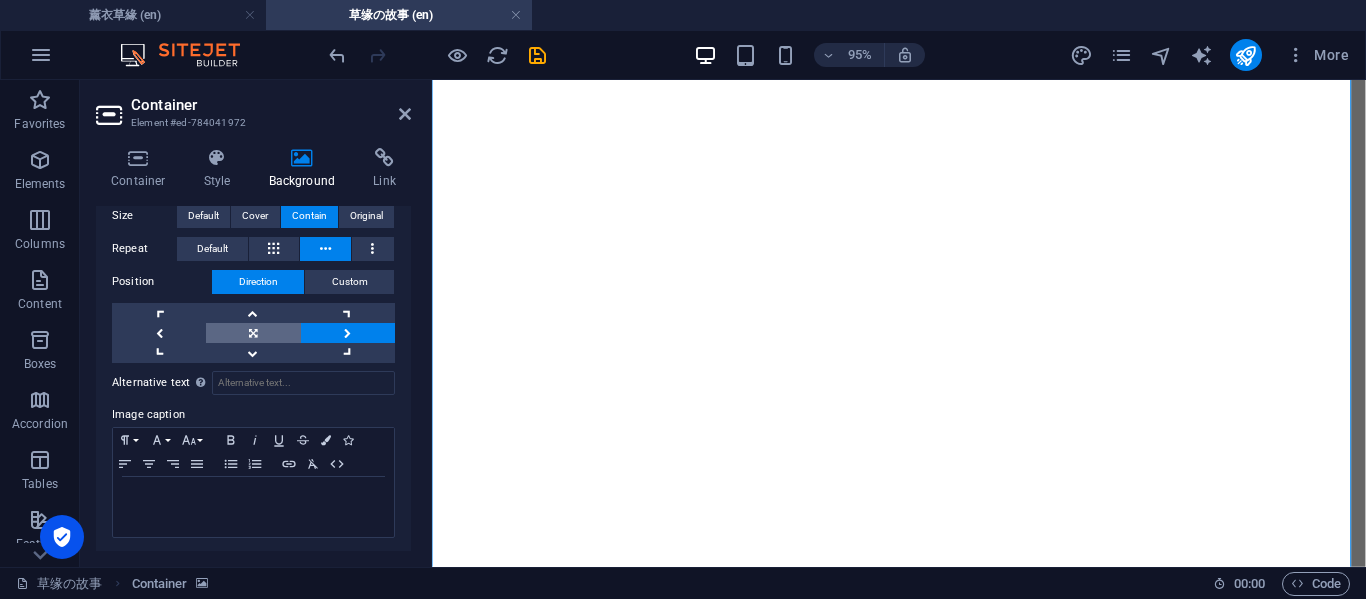 click at bounding box center (253, 333) 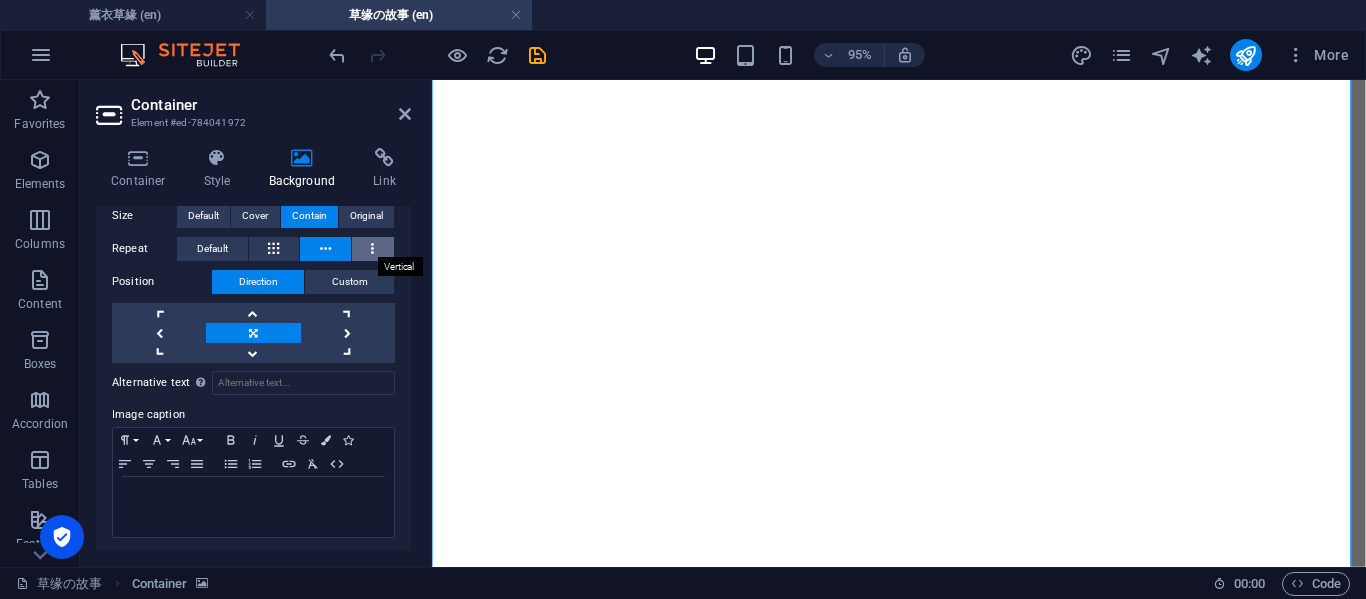 click at bounding box center (372, 249) 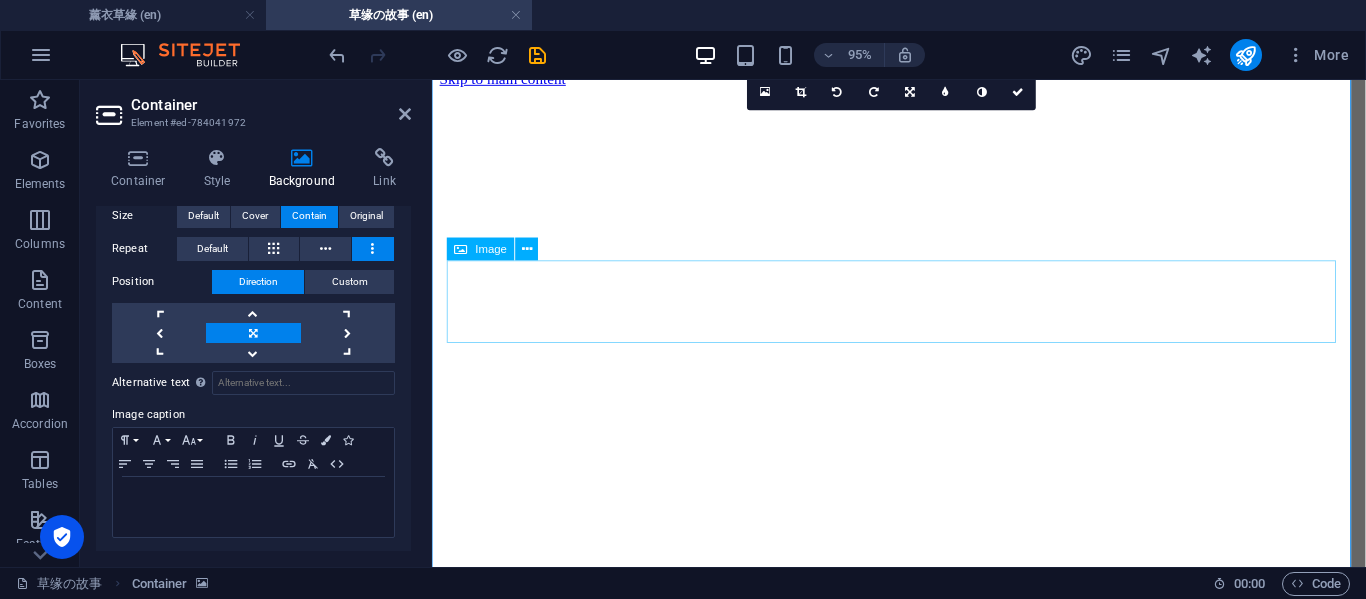 scroll, scrollTop: 0, scrollLeft: 0, axis: both 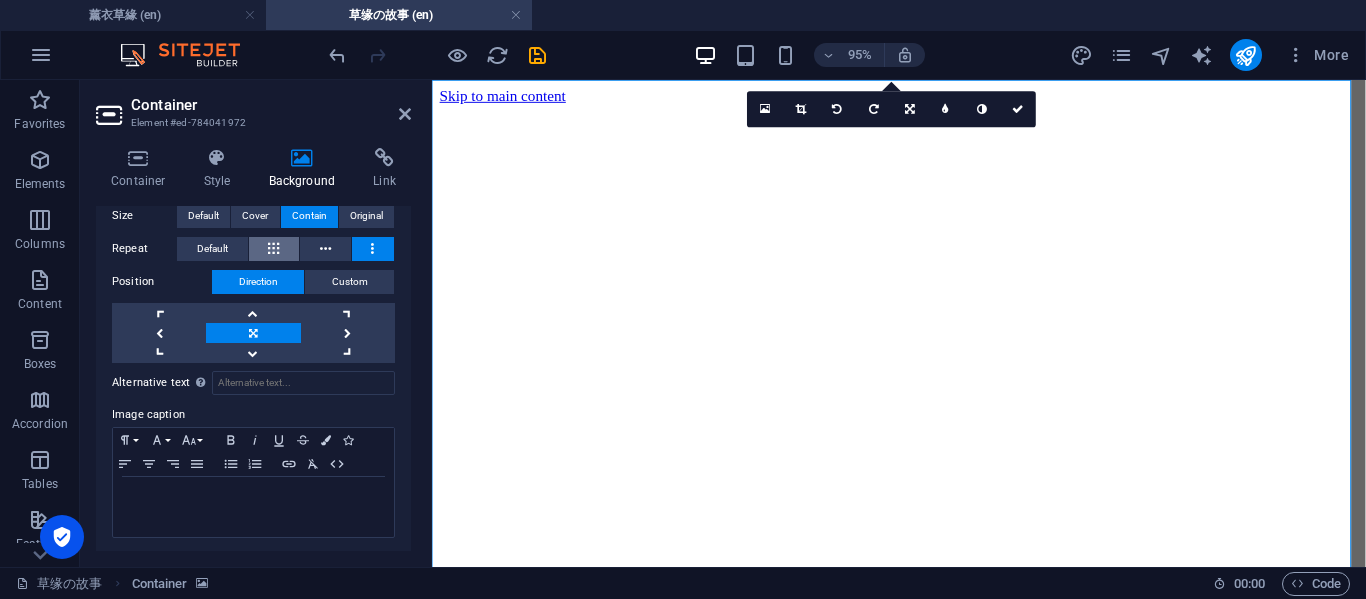 click at bounding box center [274, 249] 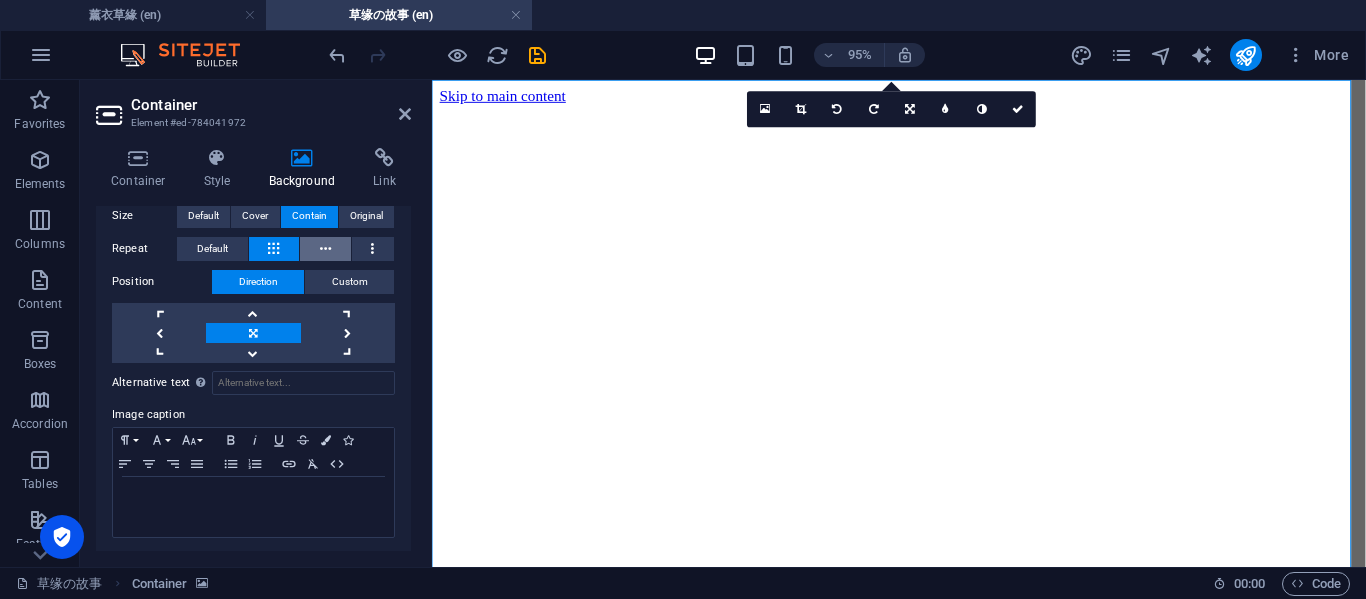 click at bounding box center (325, 249) 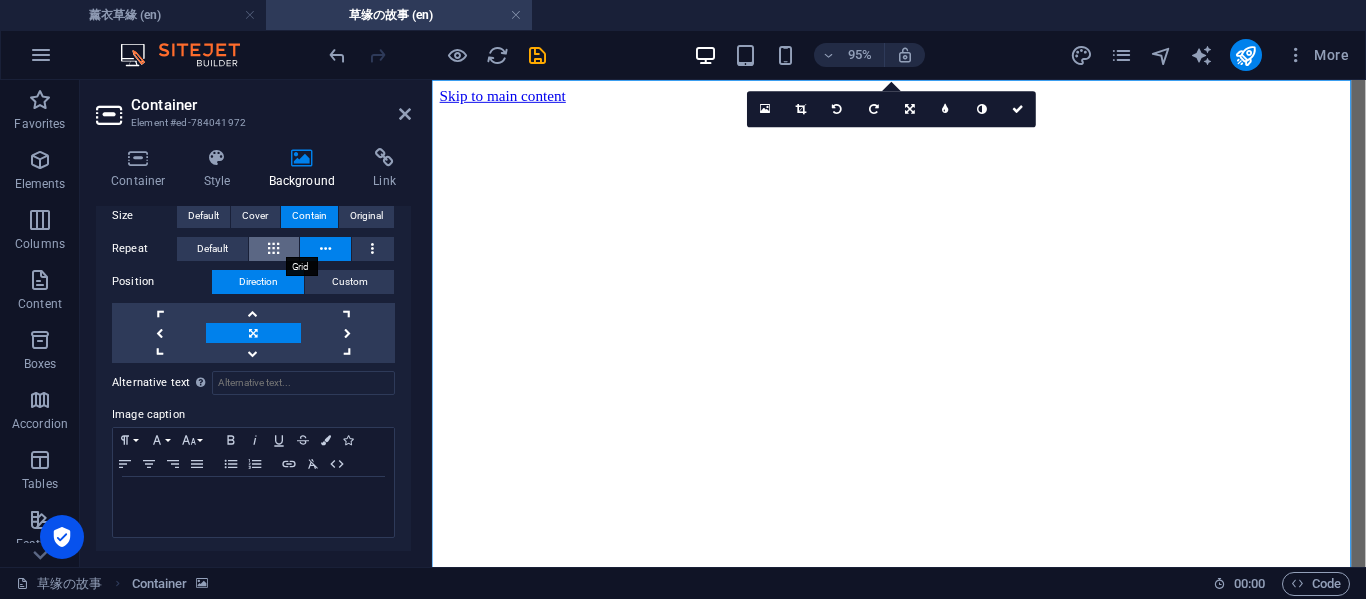 click at bounding box center (274, 249) 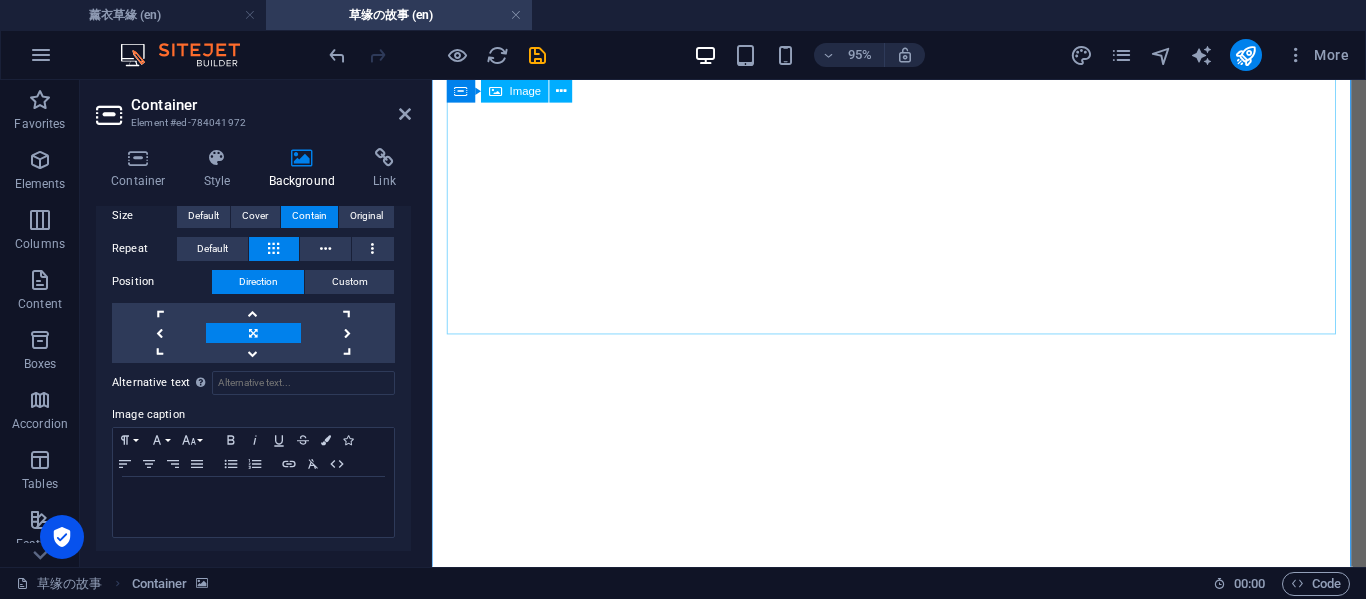 scroll, scrollTop: 333, scrollLeft: 0, axis: vertical 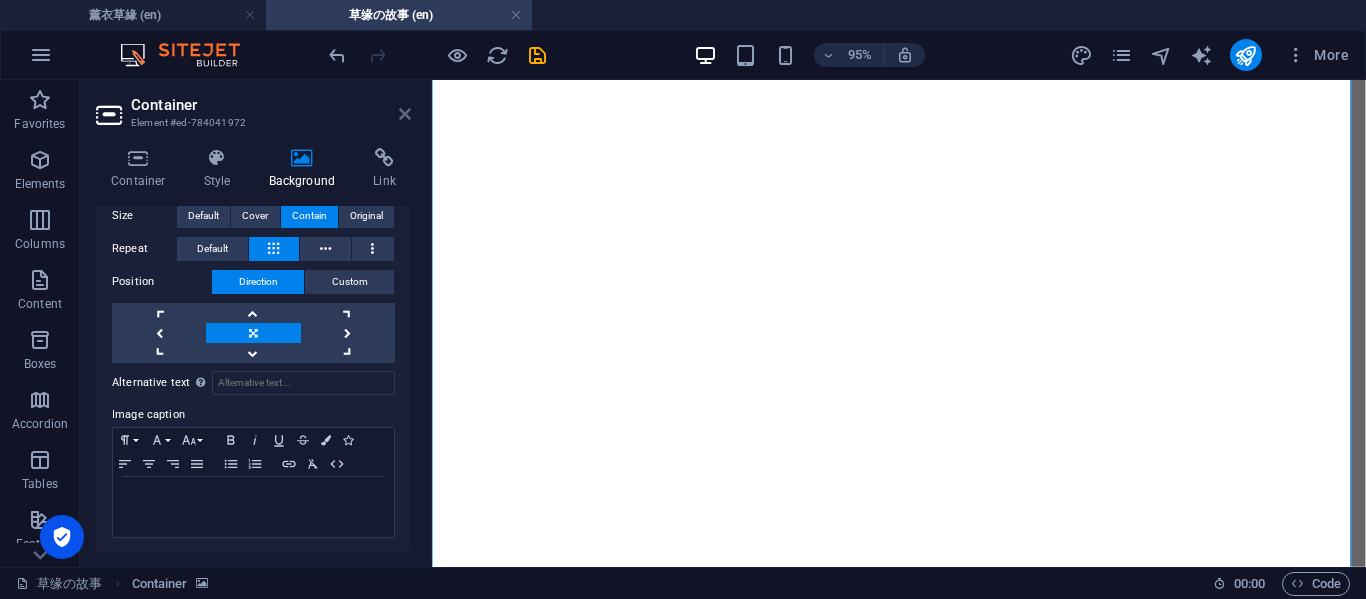 click at bounding box center (405, 114) 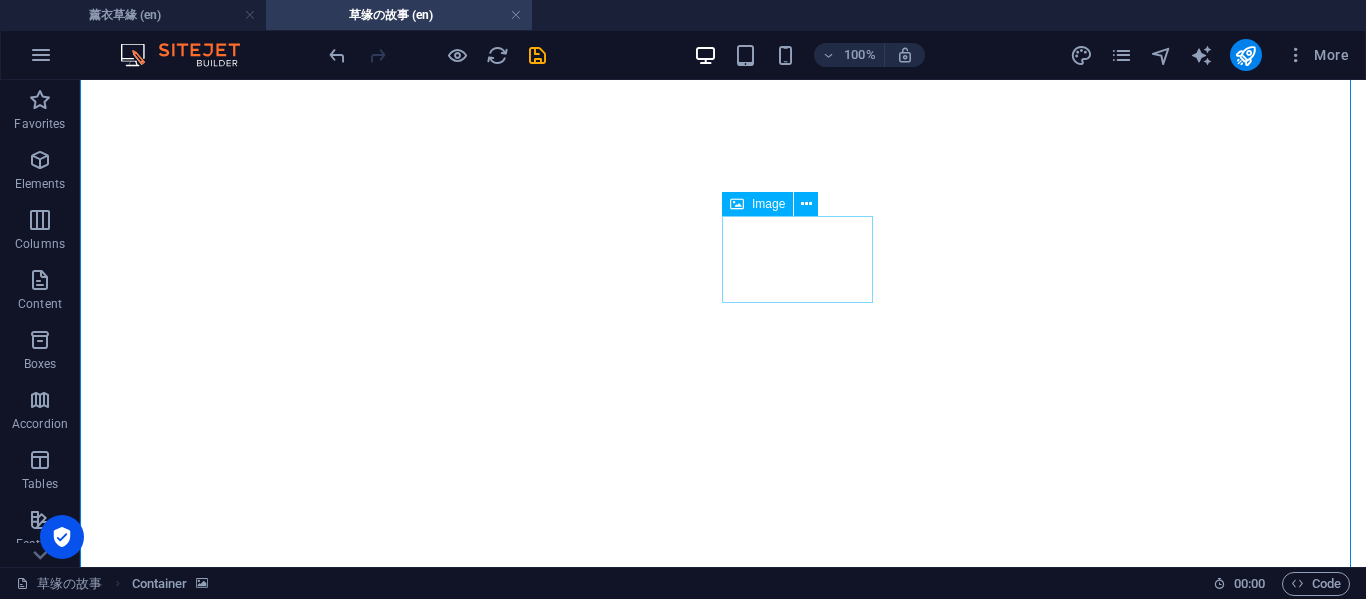 click at bounding box center [723, 3807] 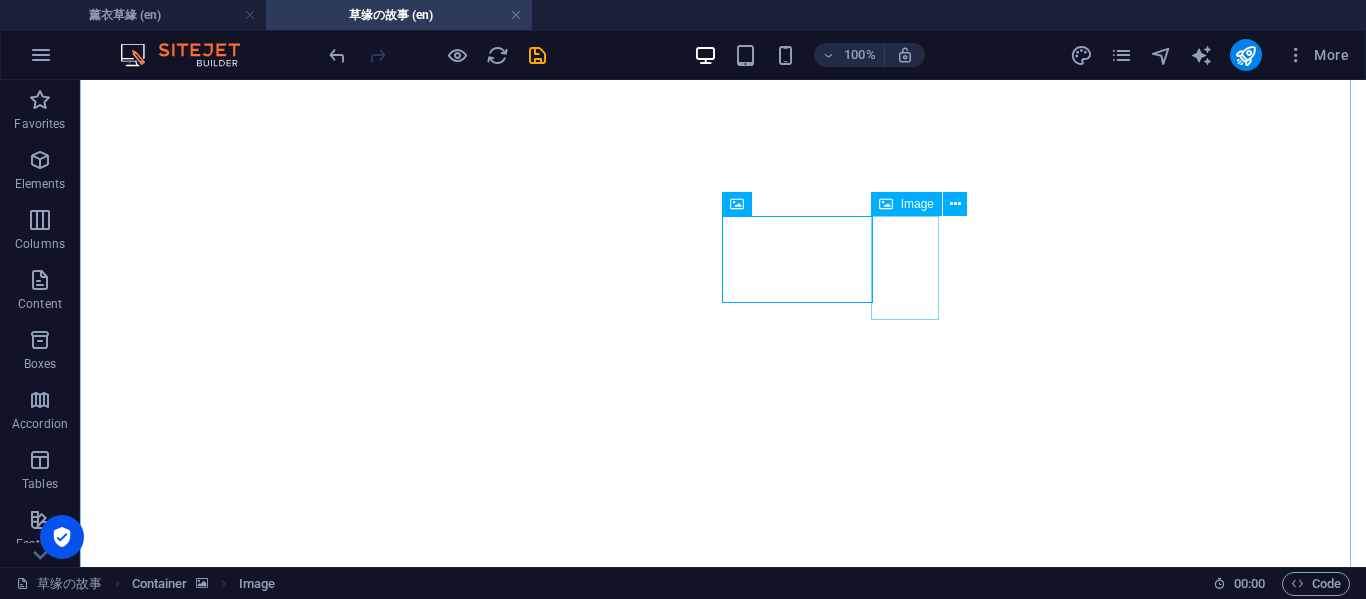 click at bounding box center (1168, 3555) 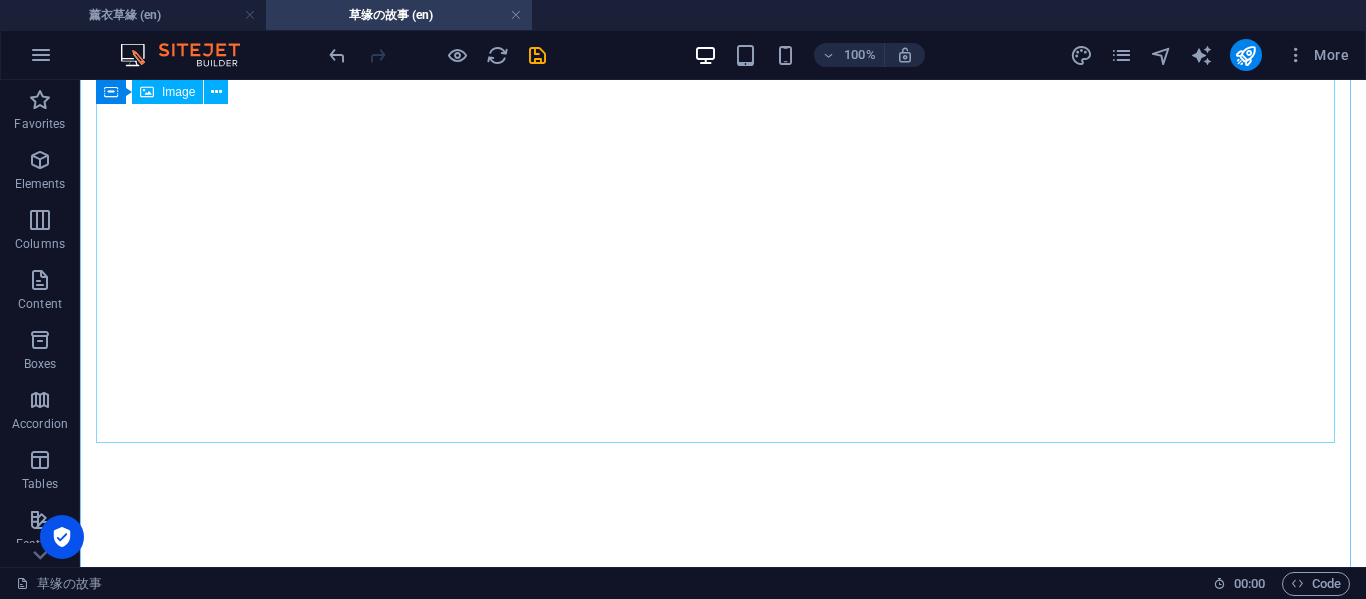 scroll, scrollTop: 1000, scrollLeft: 0, axis: vertical 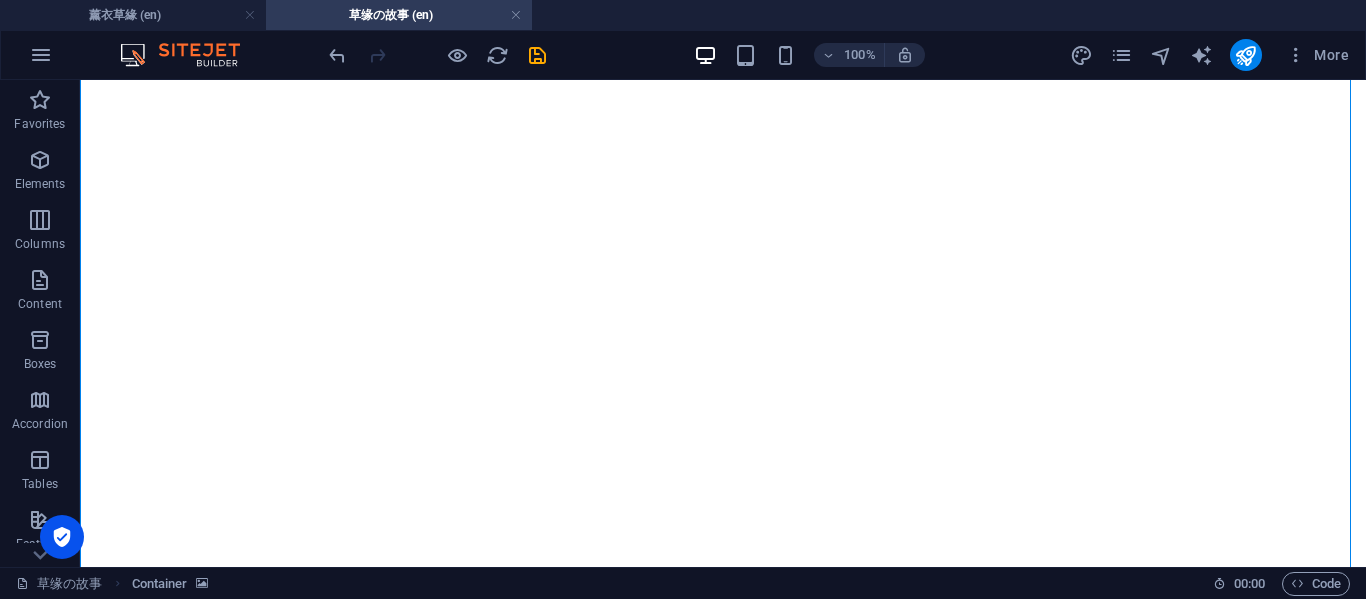 drag, startPoint x: 287, startPoint y: 272, endPoint x: 1079, endPoint y: 349, distance: 795.73425 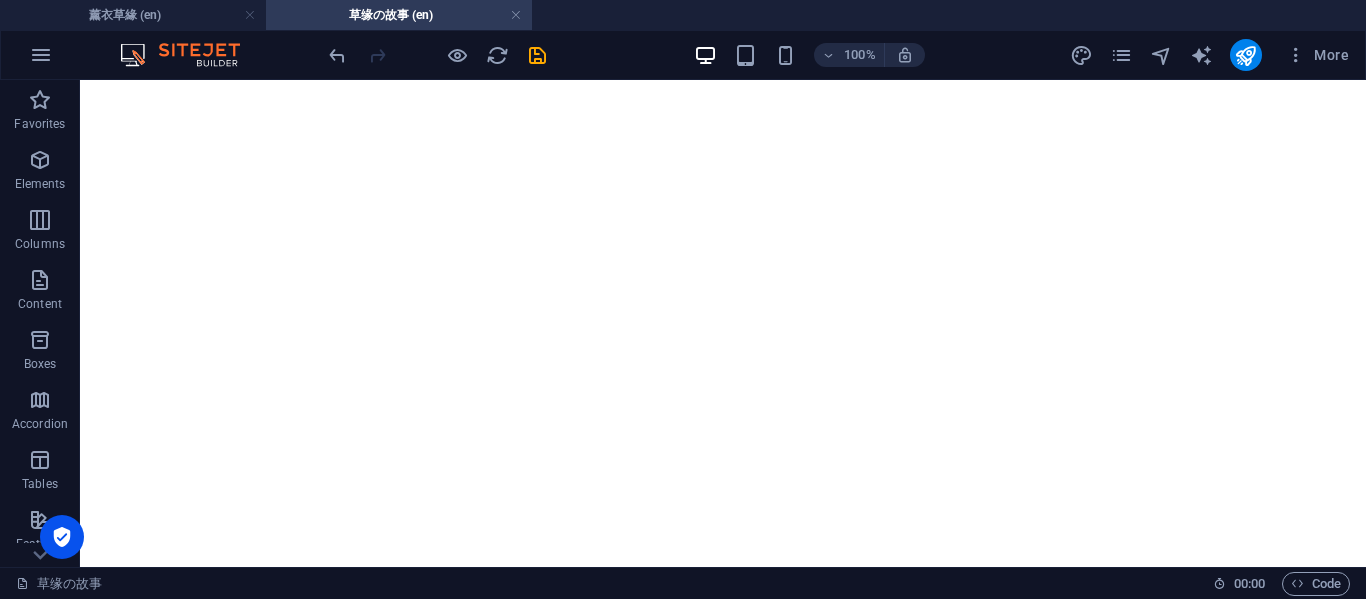 scroll, scrollTop: 342, scrollLeft: 0, axis: vertical 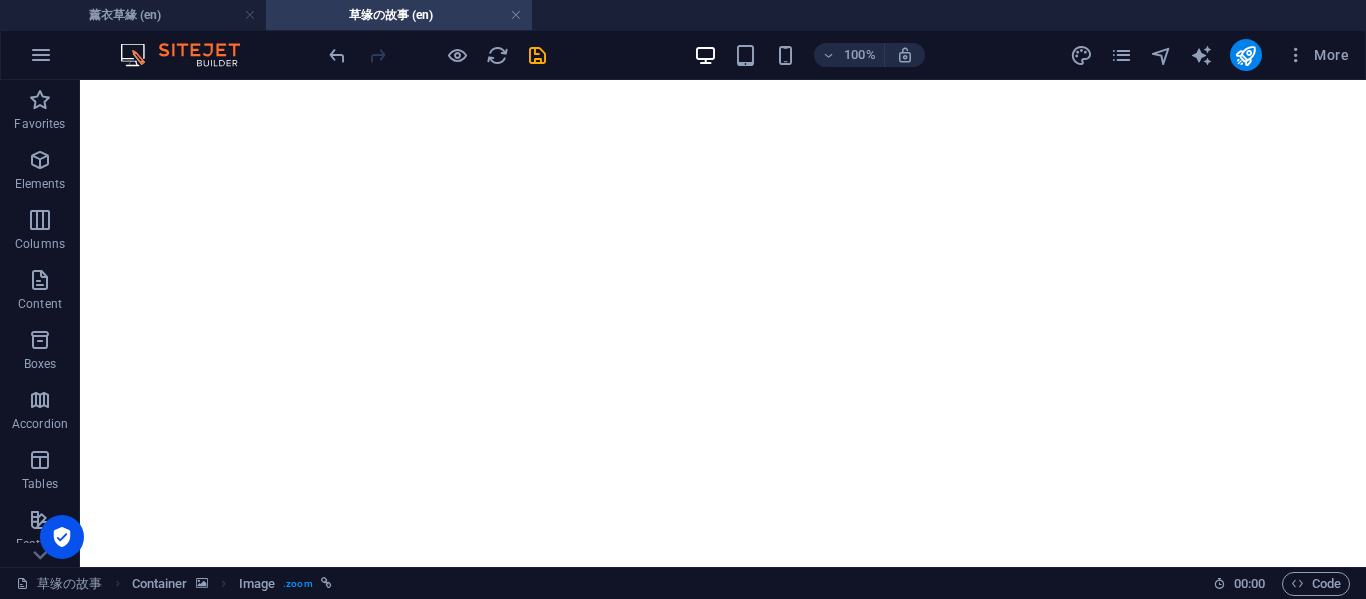 drag, startPoint x: 1116, startPoint y: 262, endPoint x: 934, endPoint y: 257, distance: 182.06866 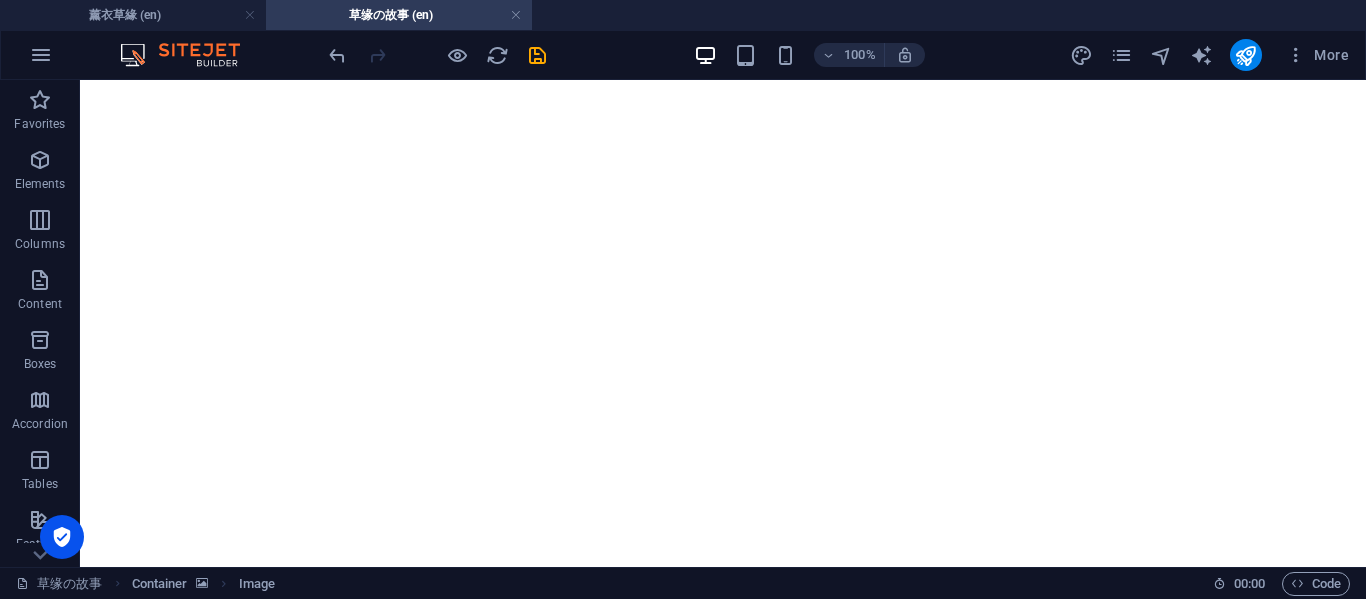 drag, startPoint x: 722, startPoint y: 260, endPoint x: 494, endPoint y: 255, distance: 228.05482 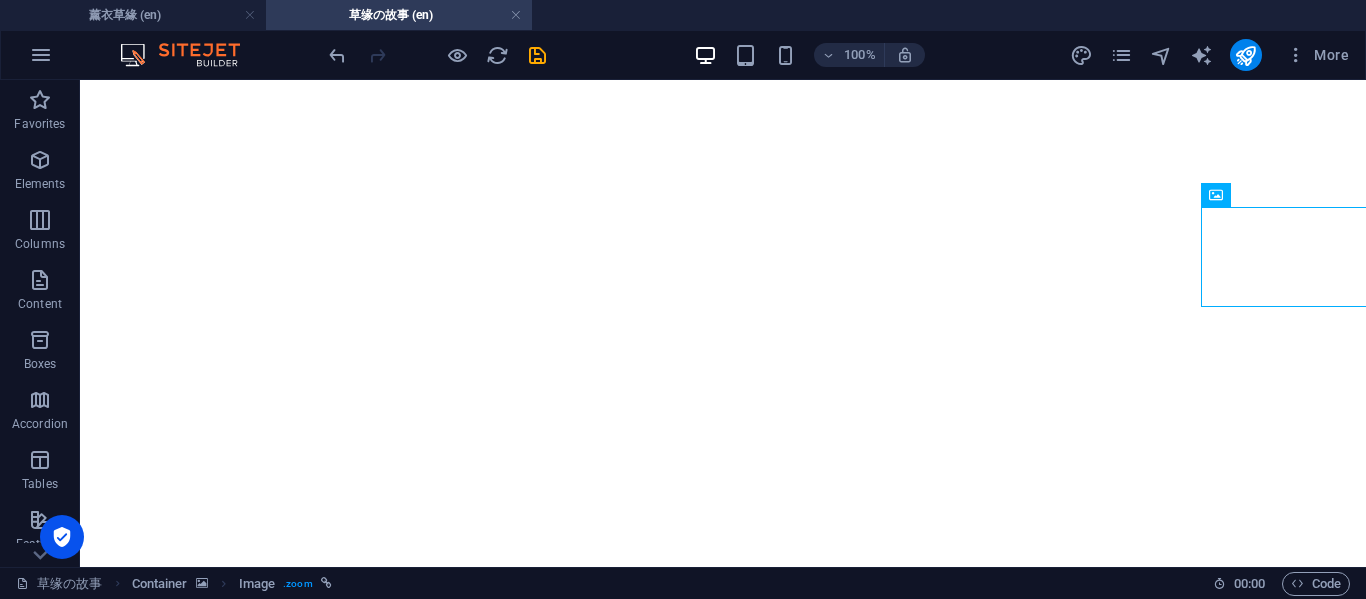 drag, startPoint x: 1283, startPoint y: 278, endPoint x: 939, endPoint y: 320, distance: 346.55447 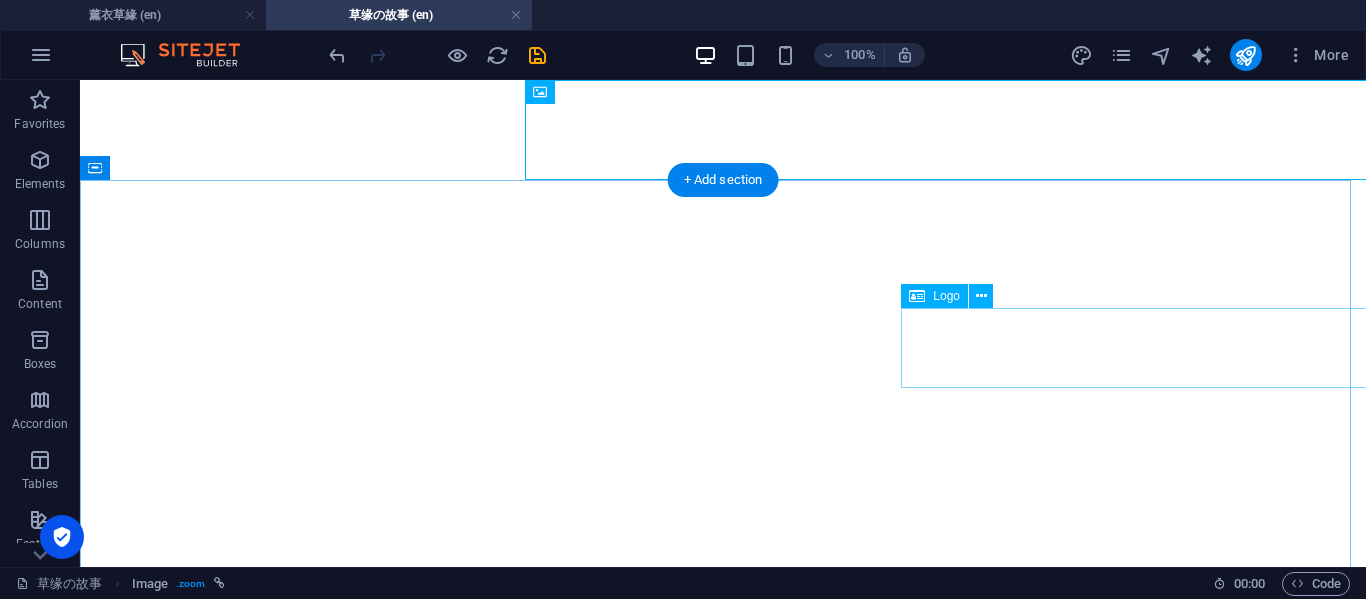 scroll, scrollTop: 0, scrollLeft: 0, axis: both 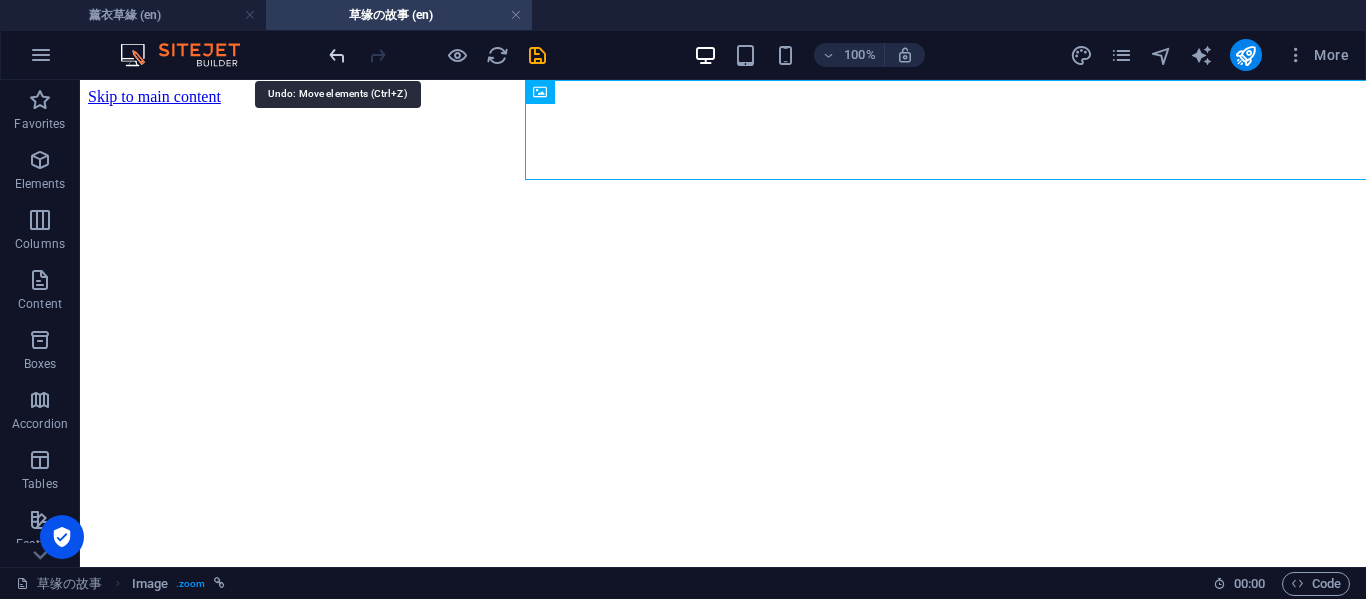 click at bounding box center (337, 55) 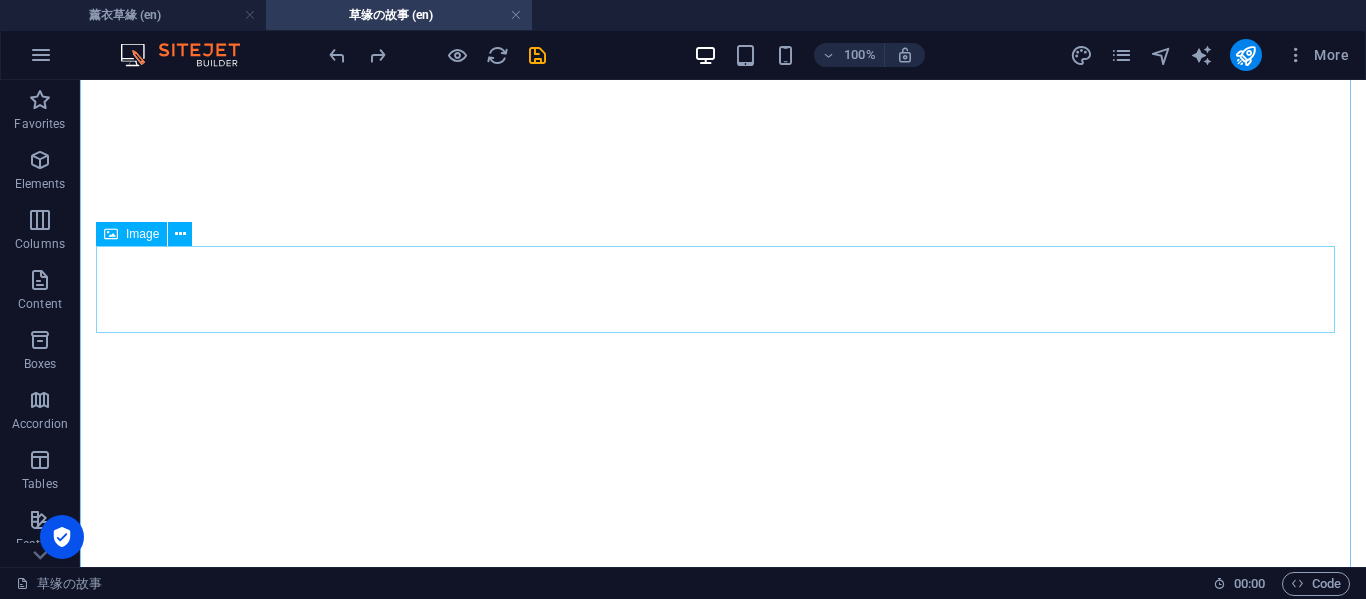 scroll, scrollTop: 333, scrollLeft: 0, axis: vertical 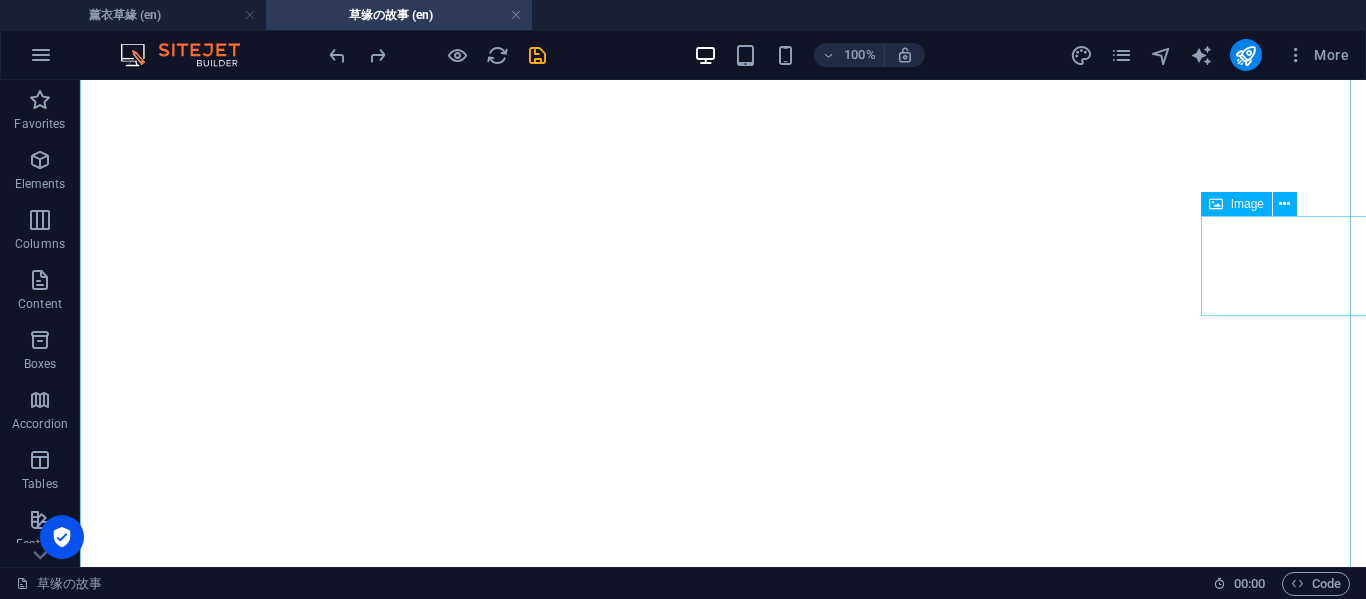 click at bounding box center (1168, 3654) 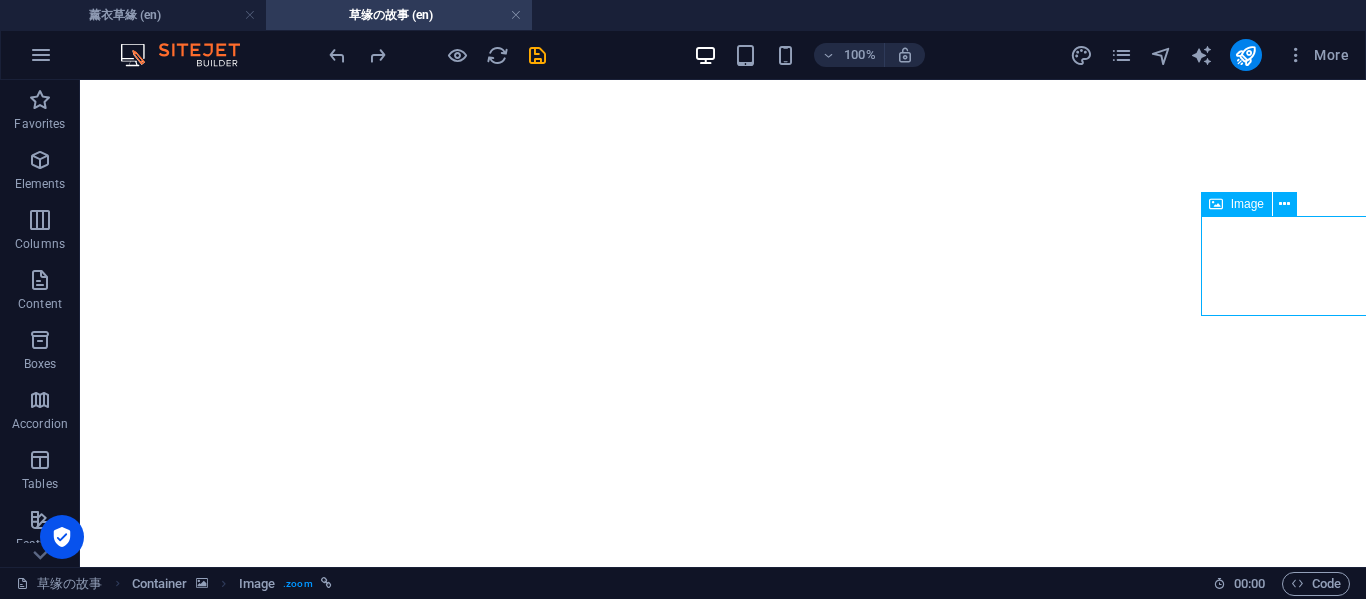 click at bounding box center (1168, 3654) 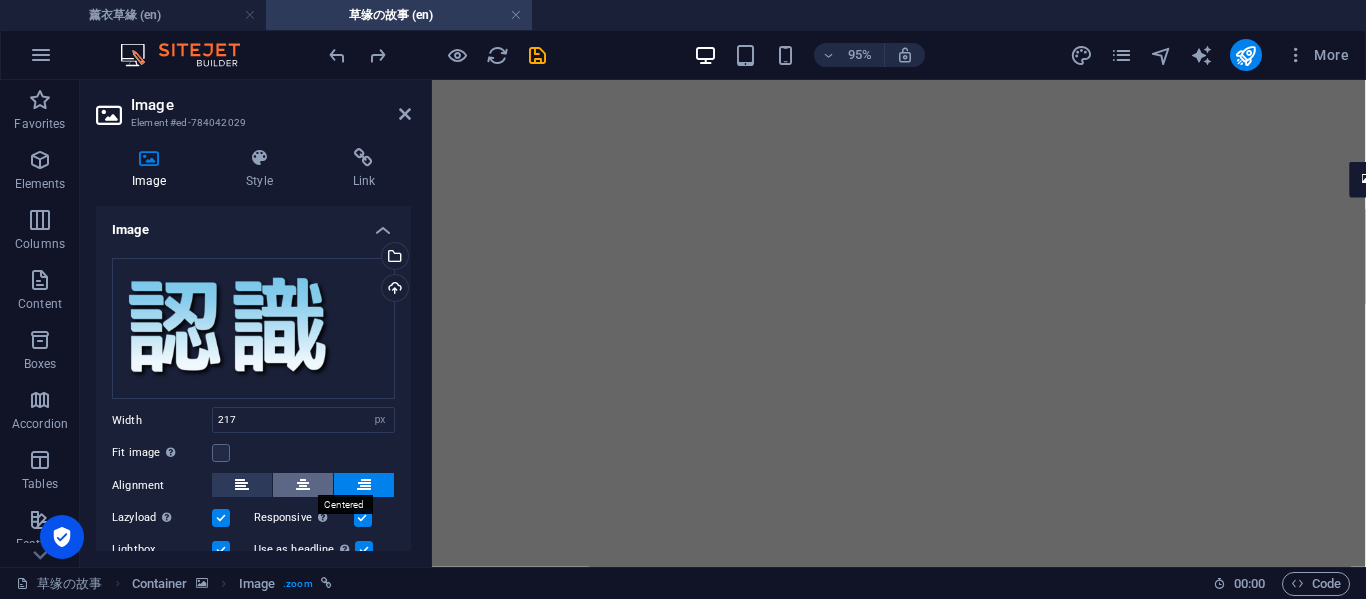 click at bounding box center (303, 485) 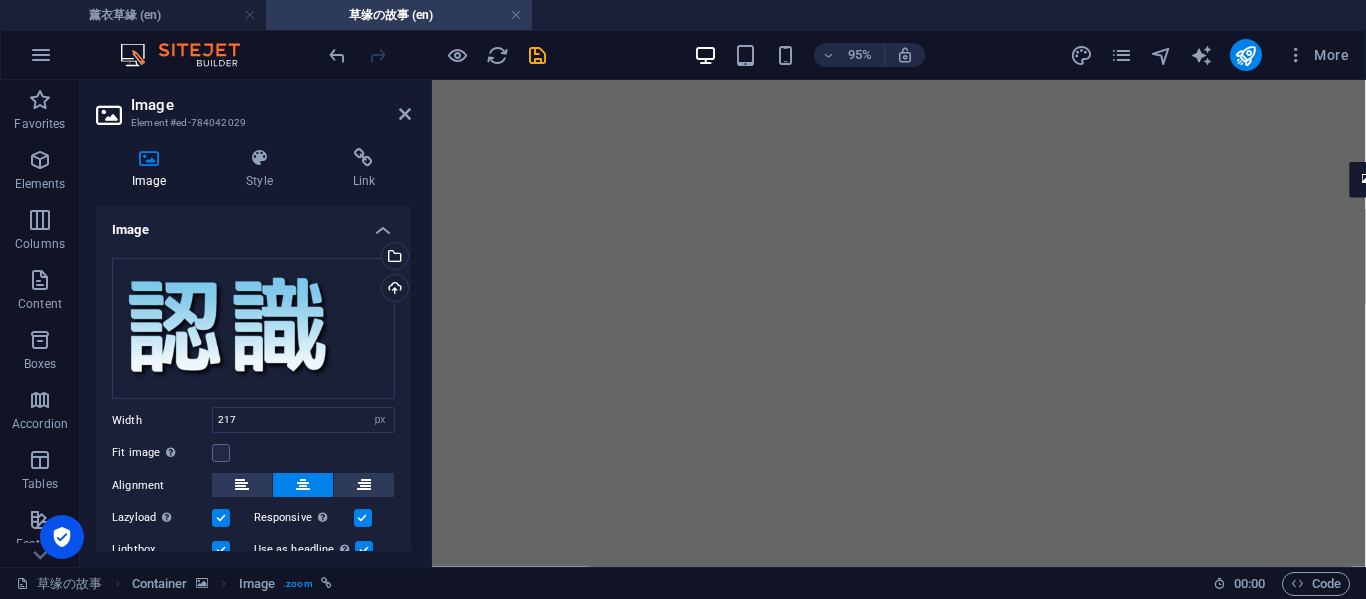 click on "Image Element #ed-784042029" at bounding box center [253, 106] 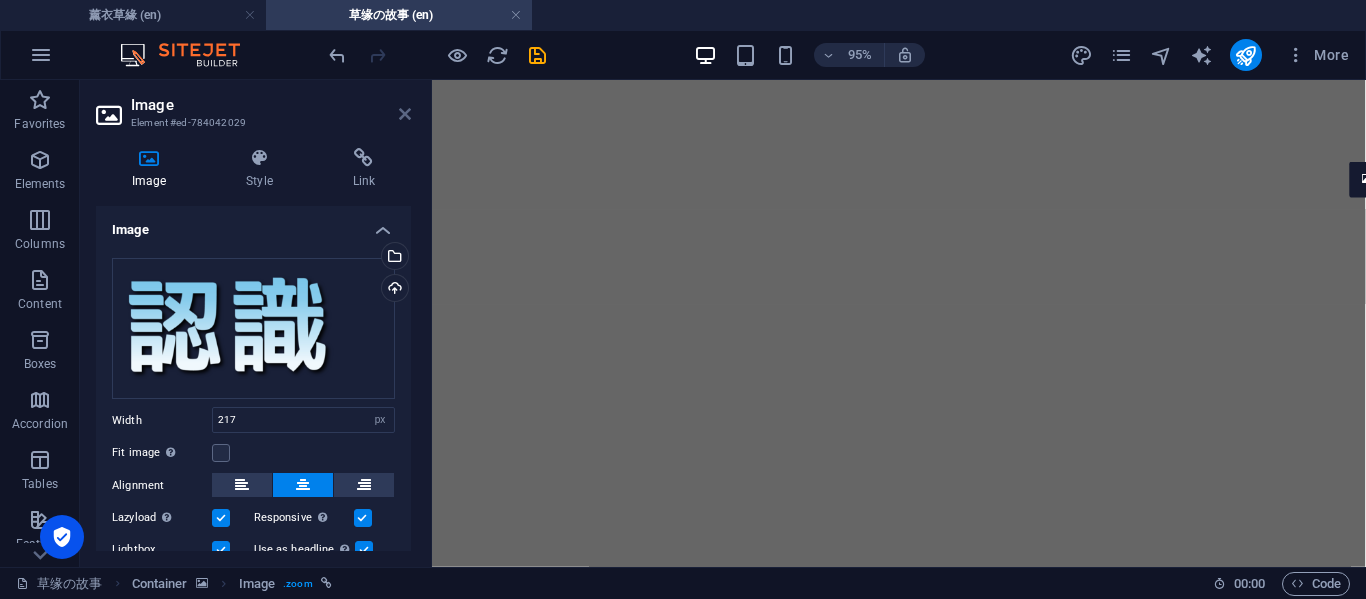 click at bounding box center [405, 114] 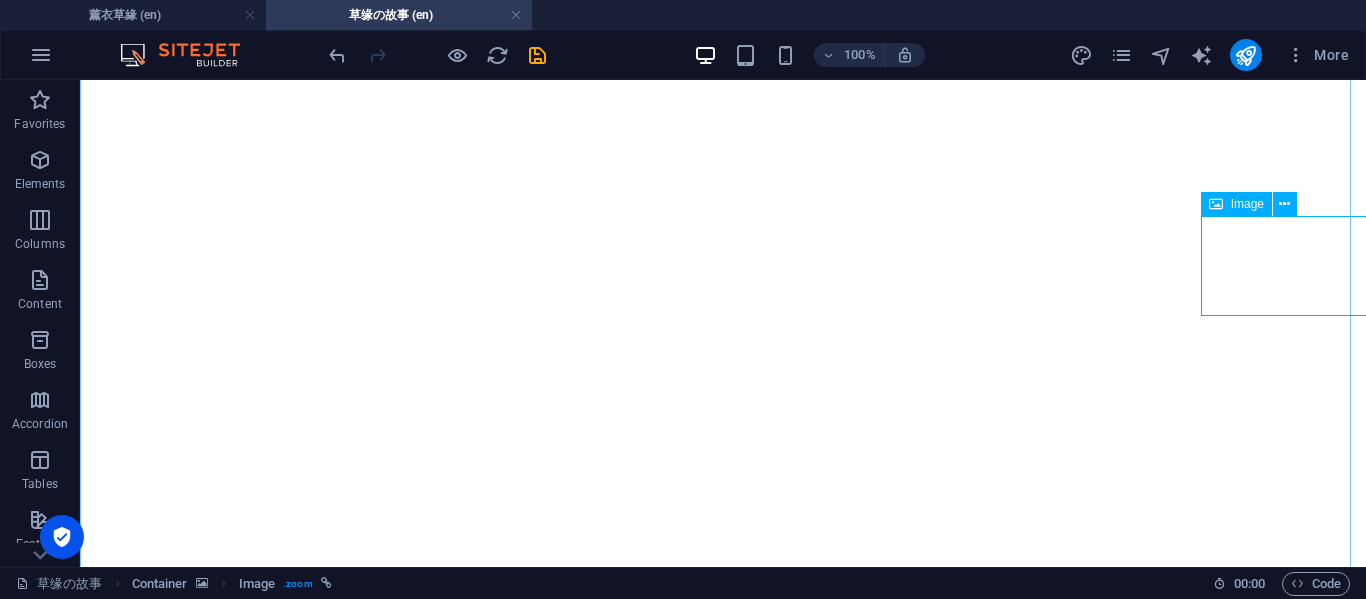 click at bounding box center (1168, 3768) 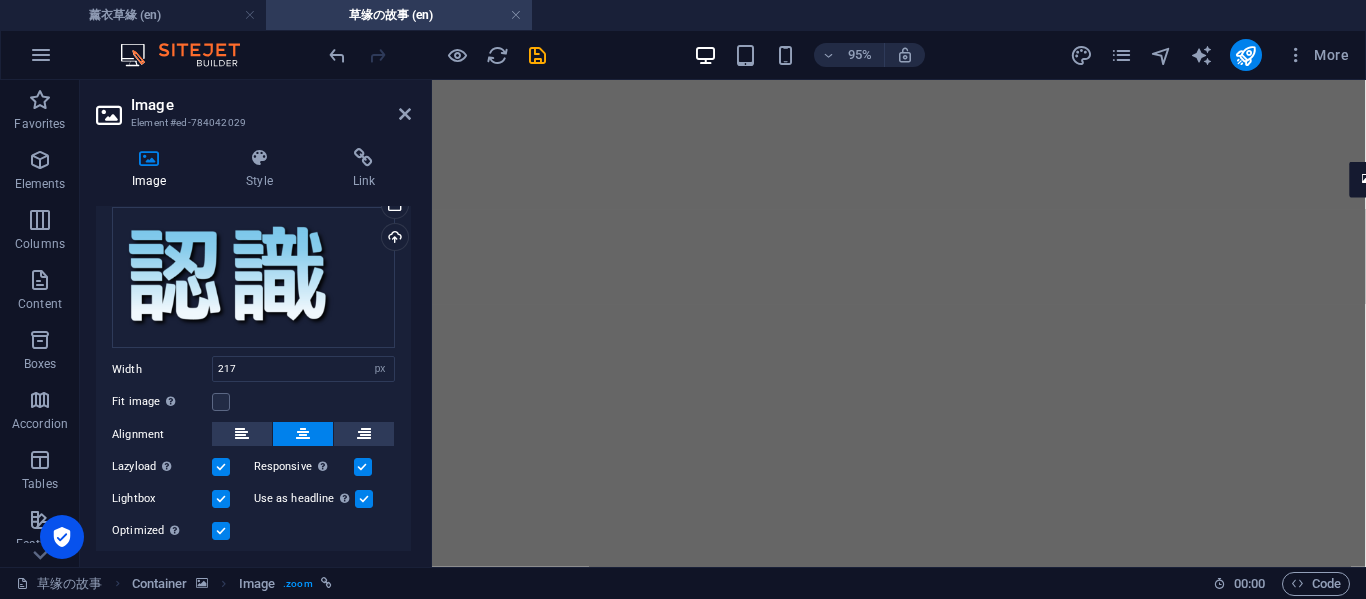 scroll, scrollTop: 0, scrollLeft: 0, axis: both 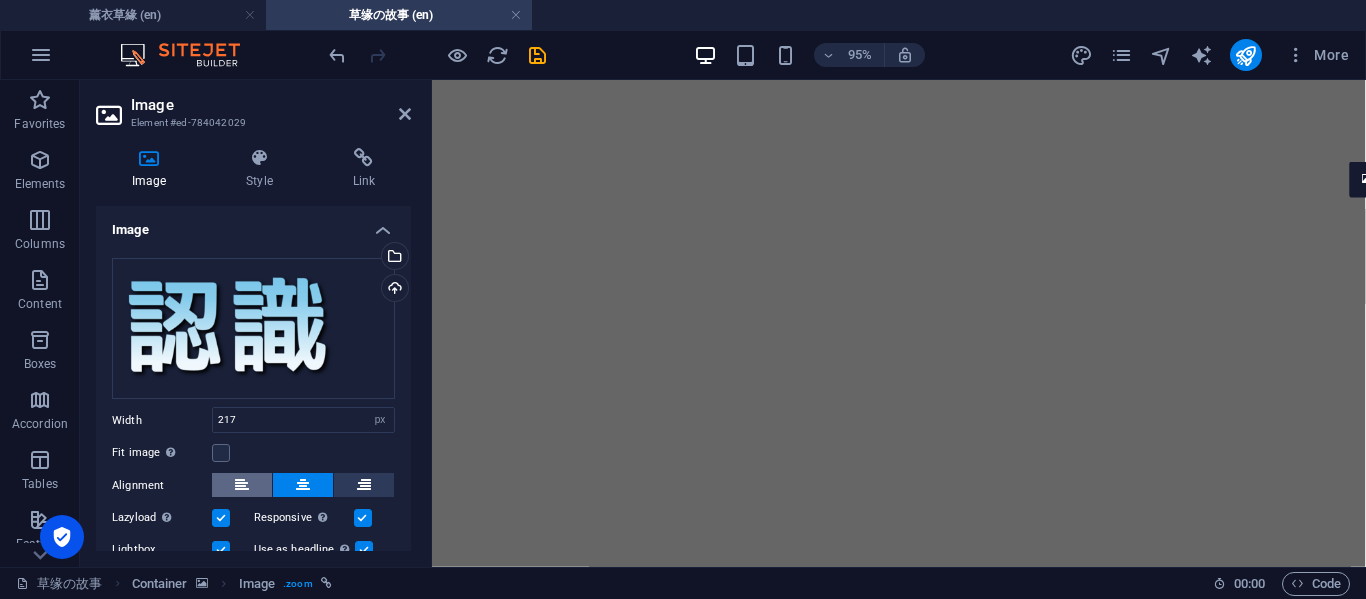 click at bounding box center (242, 485) 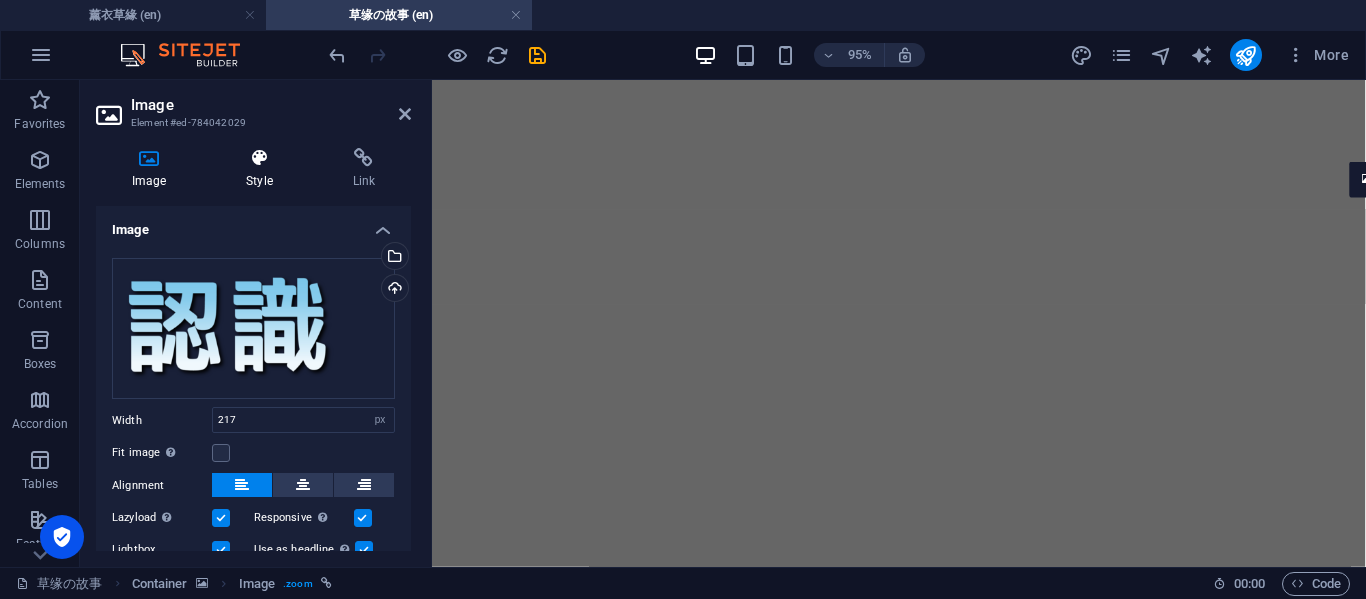 click on "Style" at bounding box center [263, 169] 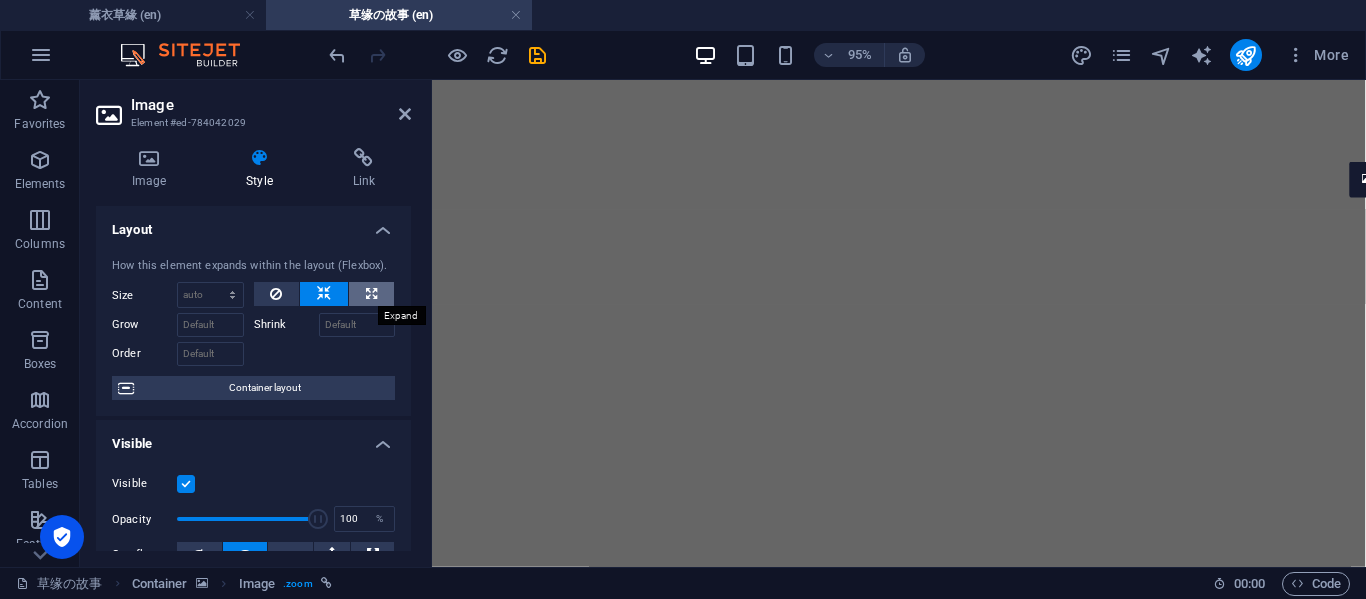 click at bounding box center (371, 294) 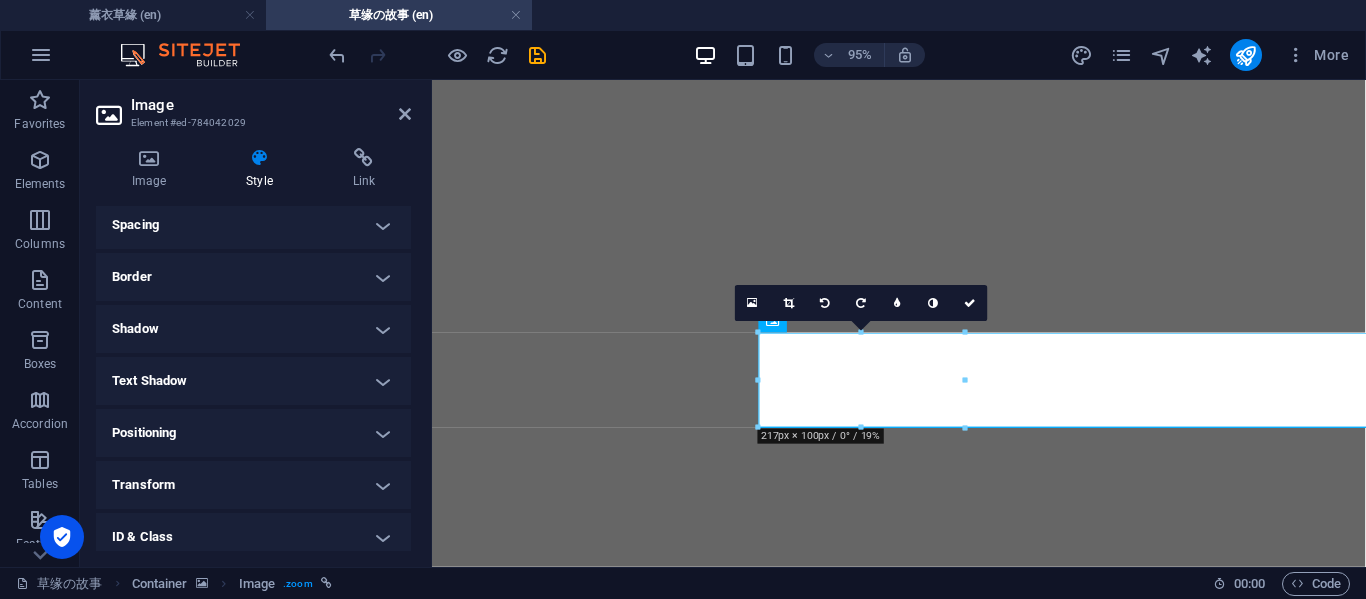 scroll, scrollTop: 500, scrollLeft: 0, axis: vertical 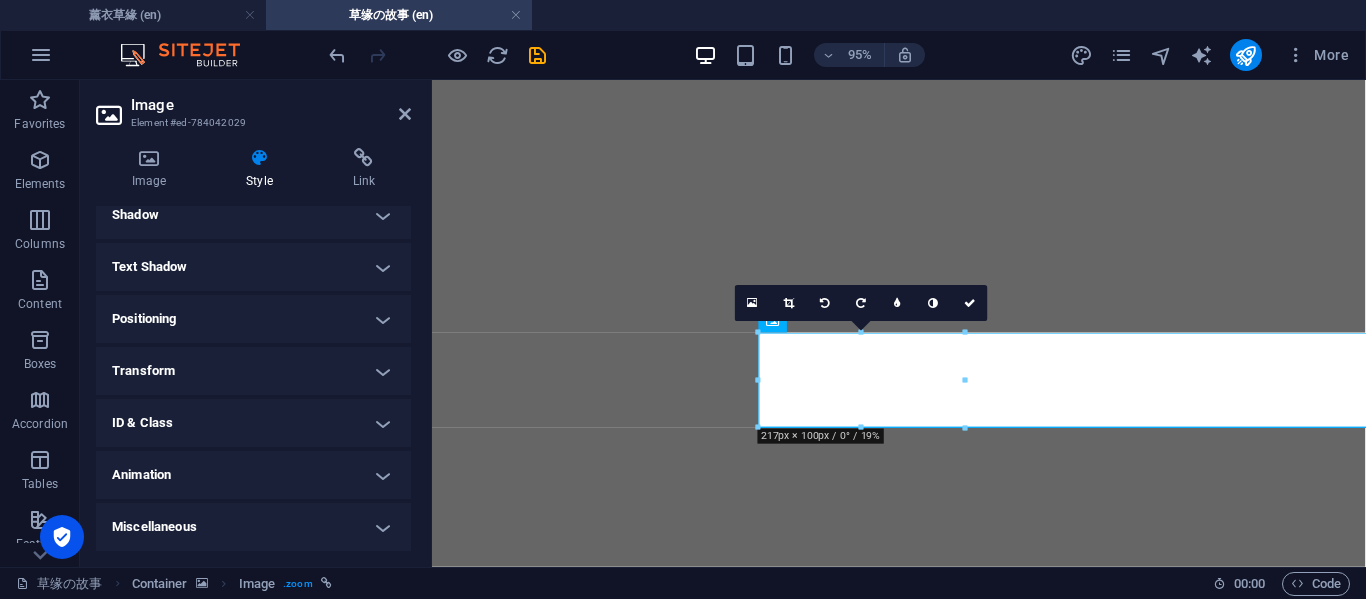 click on "Positioning" at bounding box center (253, 319) 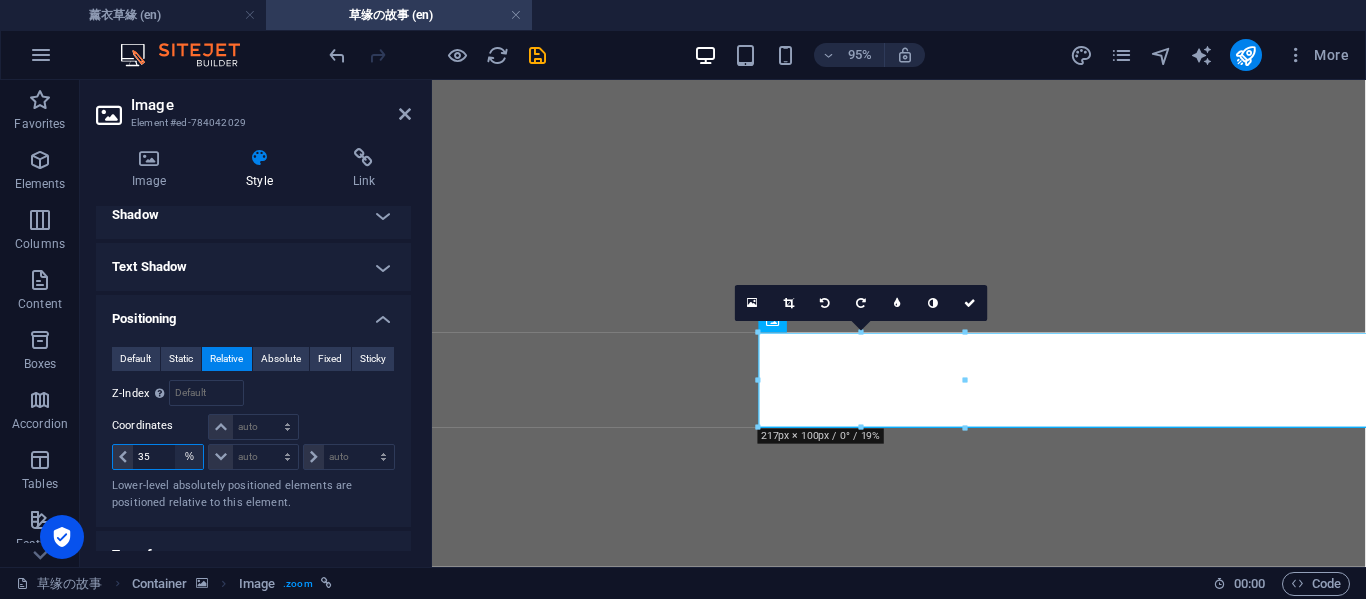 click on "auto px rem % em" at bounding box center [189, 457] 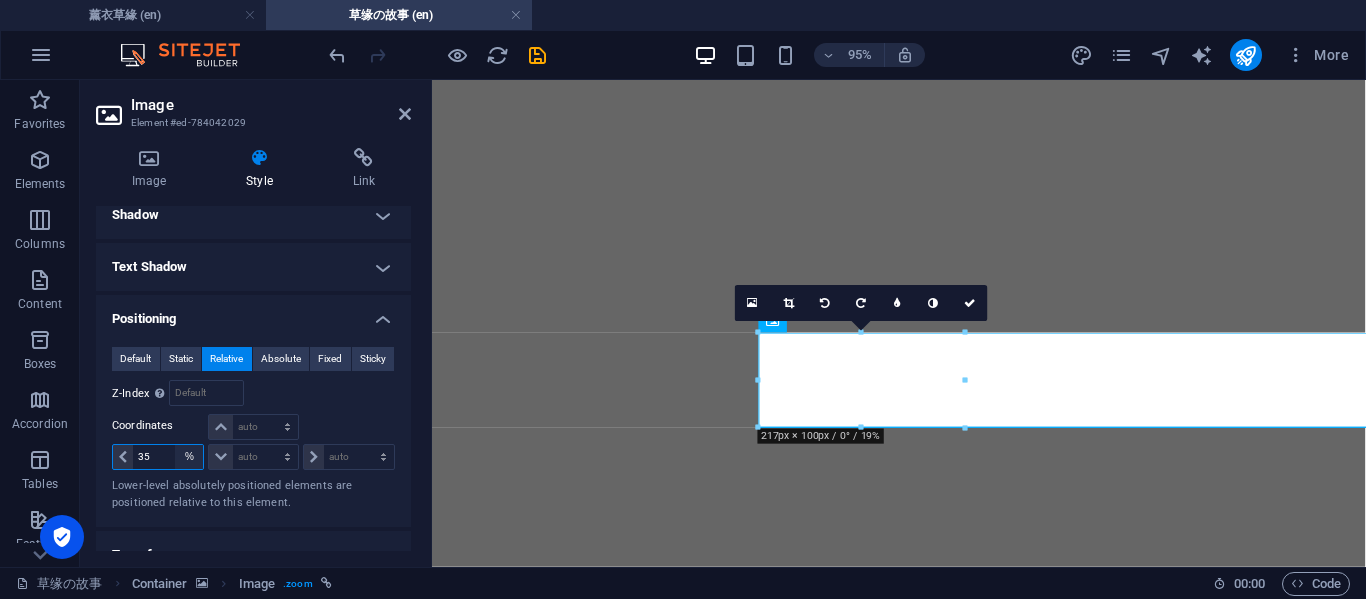 click on "auto px rem % em" at bounding box center (189, 457) 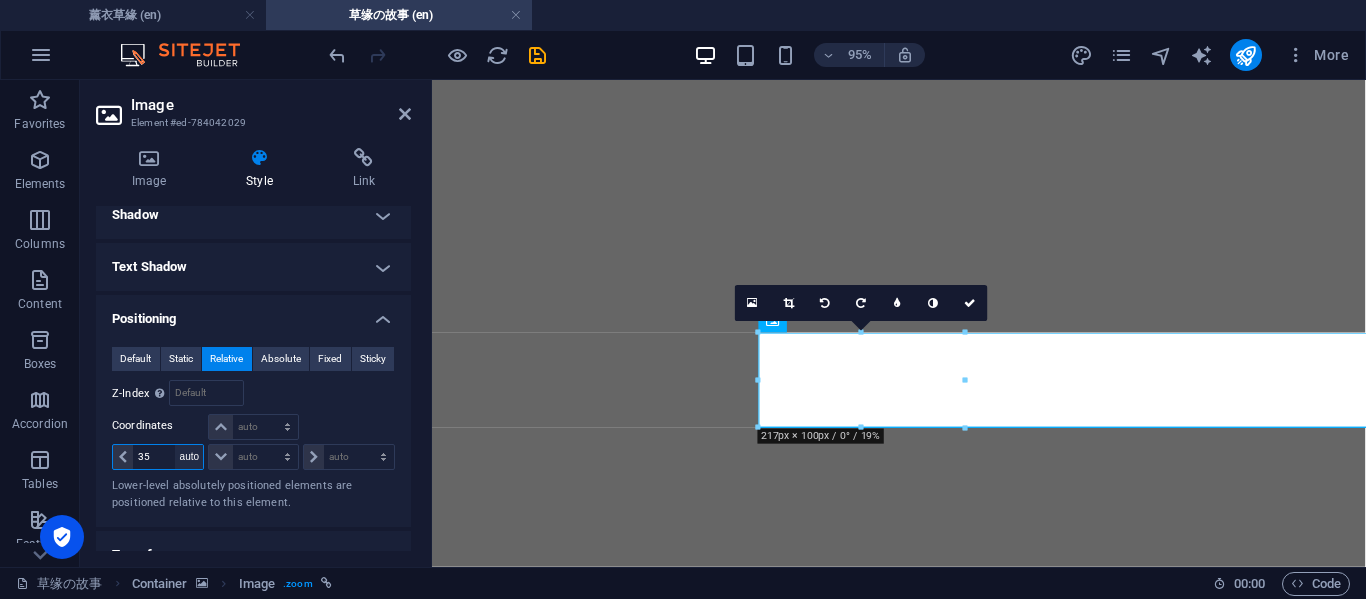 click on "auto px rem % em" at bounding box center (189, 457) 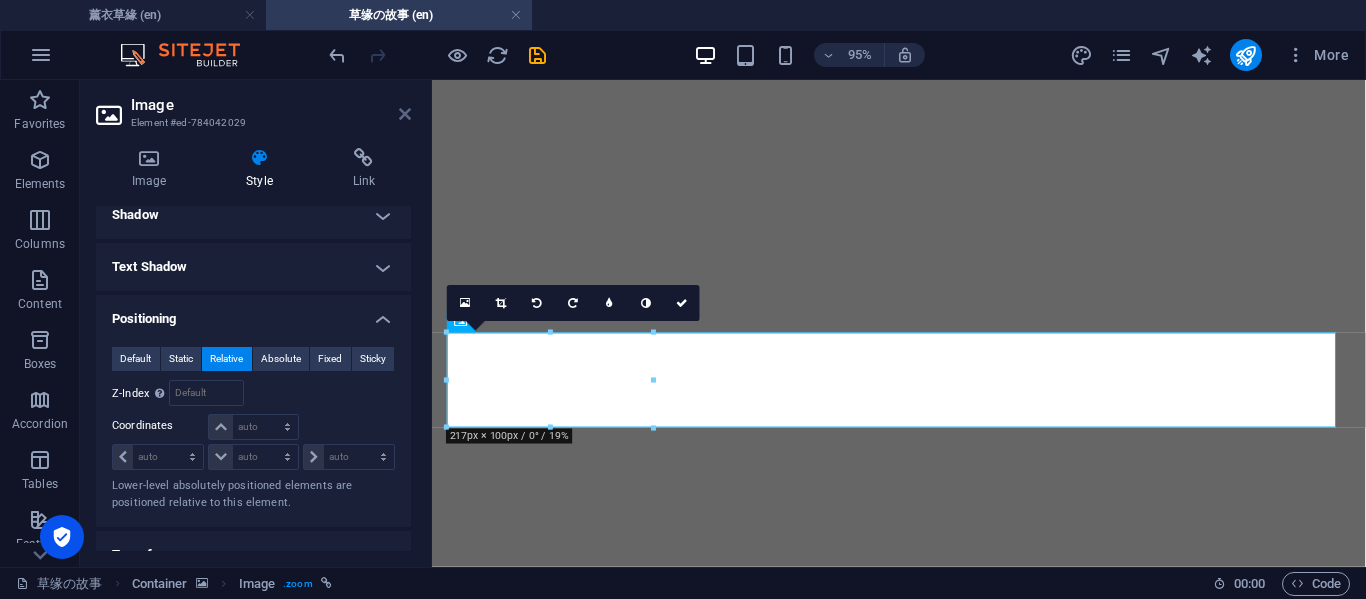 click at bounding box center (405, 114) 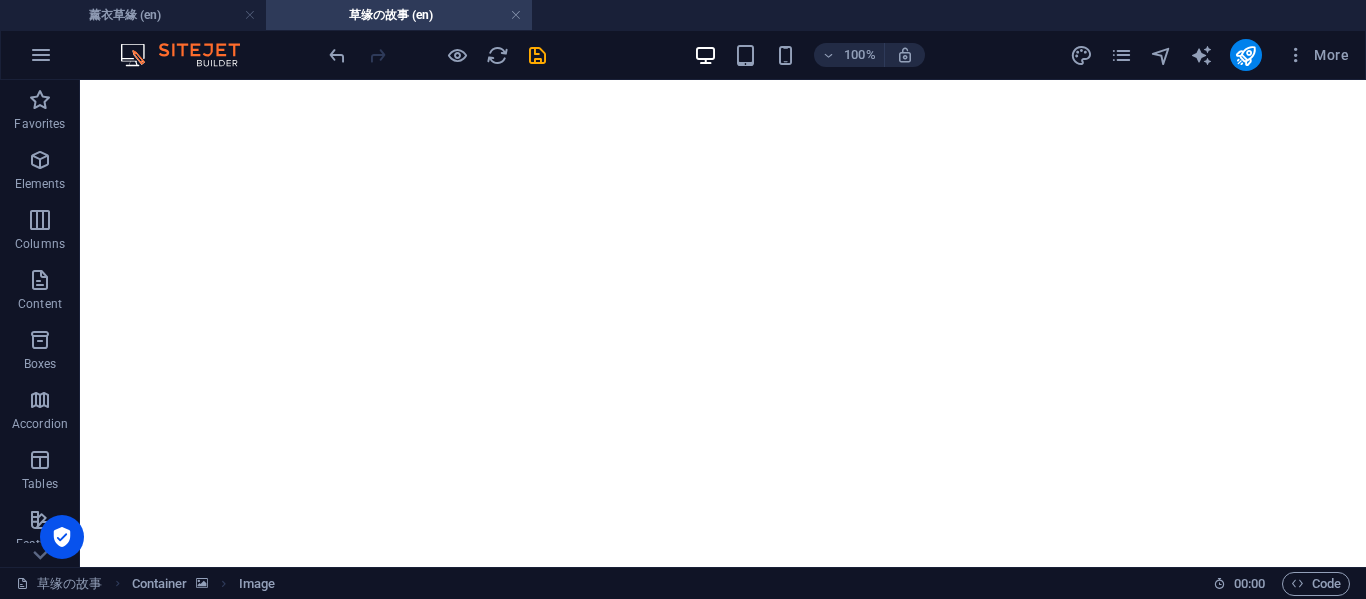 drag, startPoint x: 640, startPoint y: 291, endPoint x: 535, endPoint y: 295, distance: 105.076164 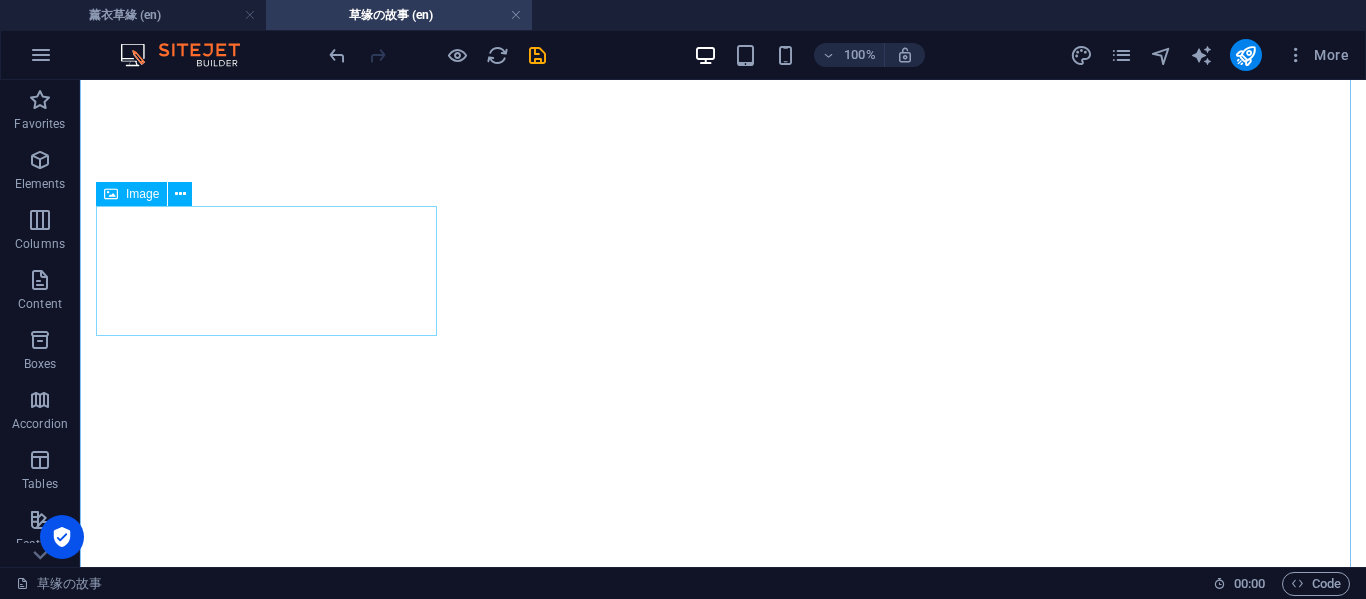 scroll, scrollTop: 1000, scrollLeft: 0, axis: vertical 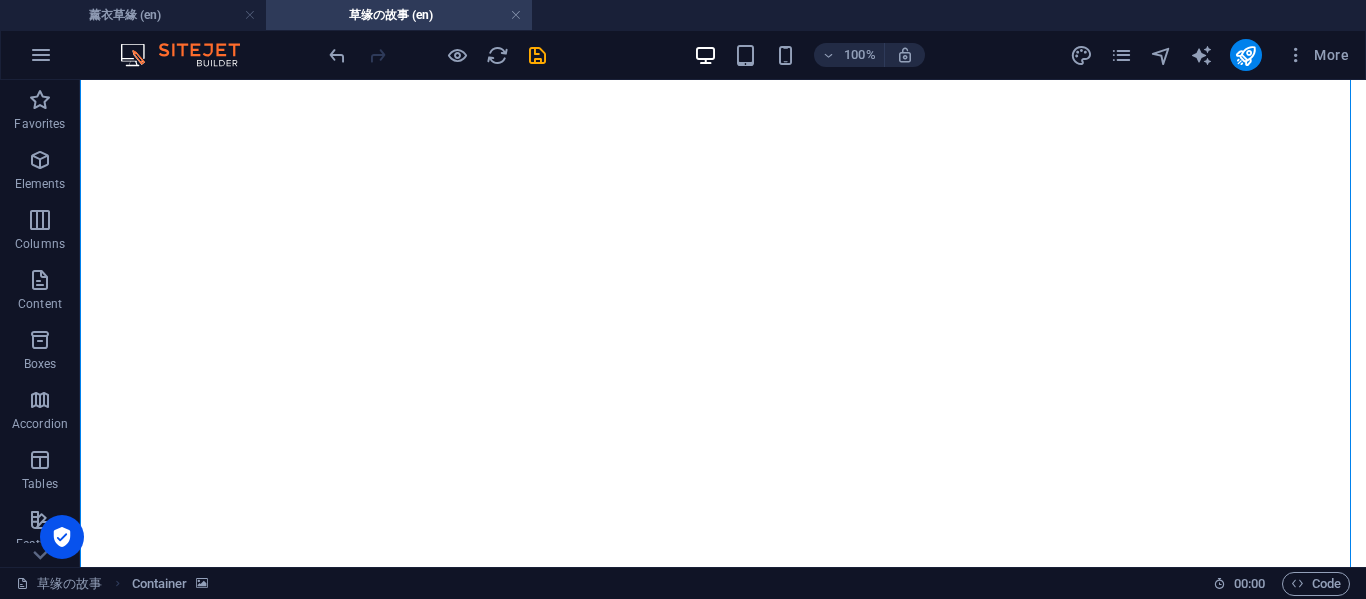 drag, startPoint x: 341, startPoint y: 358, endPoint x: 326, endPoint y: 305, distance: 55.081757 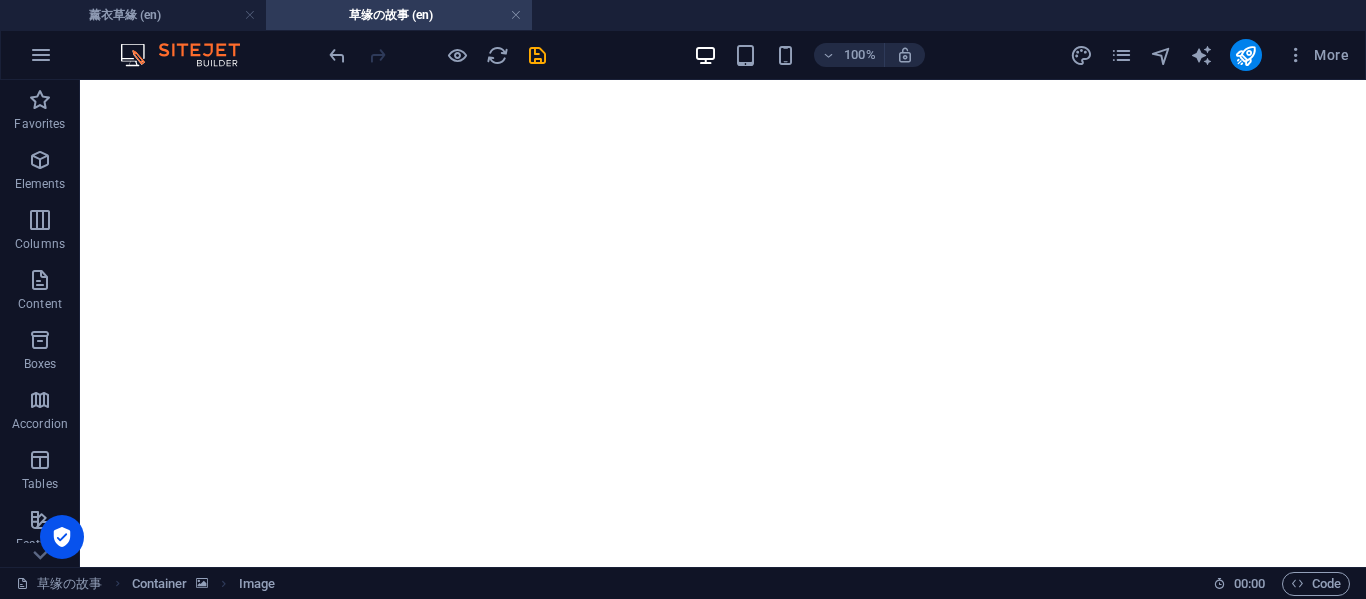drag, startPoint x: 331, startPoint y: 328, endPoint x: 338, endPoint y: 229, distance: 99.24717 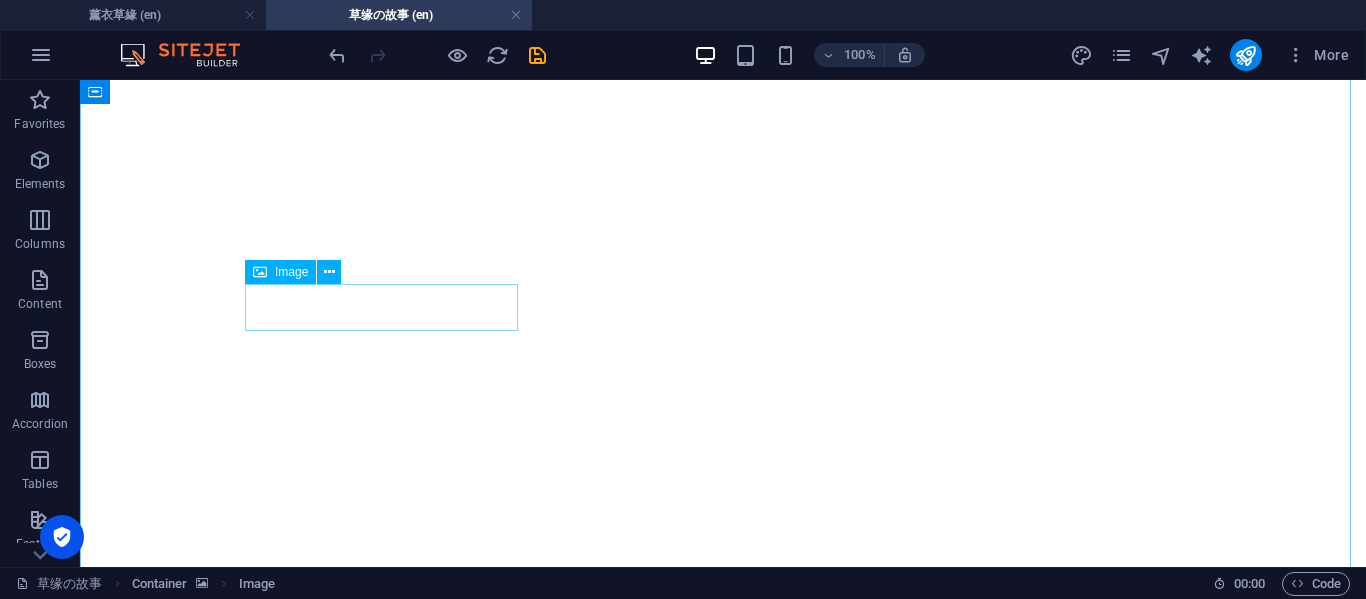 scroll, scrollTop: 1000, scrollLeft: 0, axis: vertical 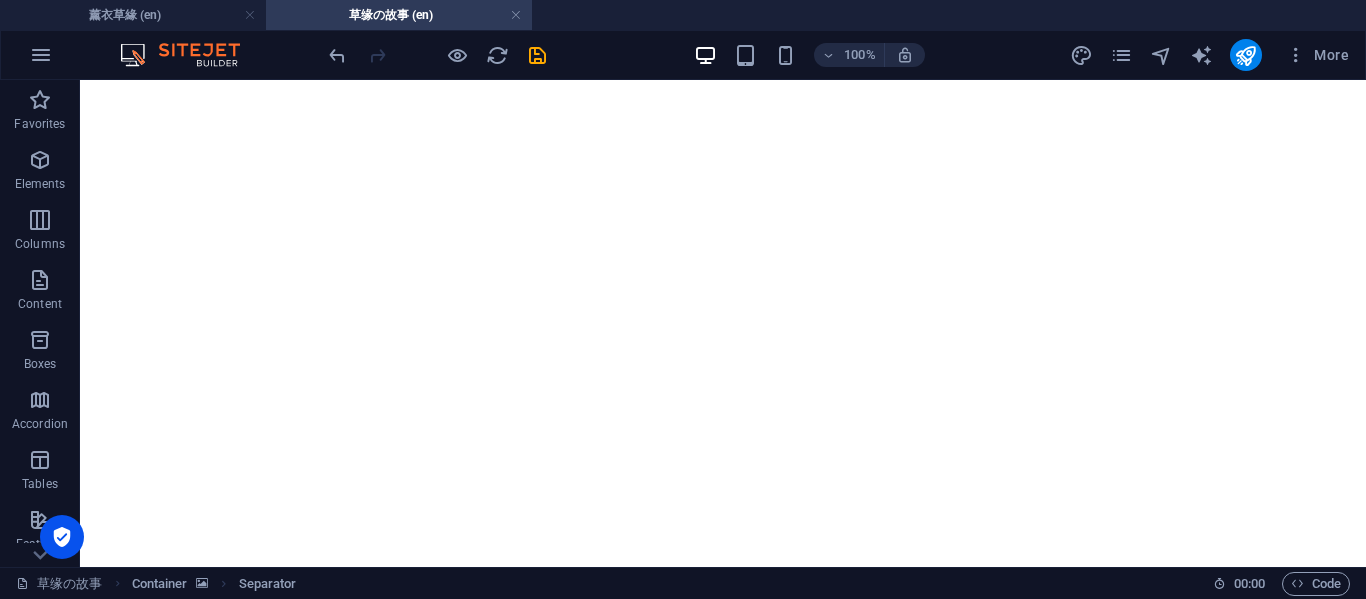 drag, startPoint x: 409, startPoint y: 226, endPoint x: 406, endPoint y: 357, distance: 131.03435 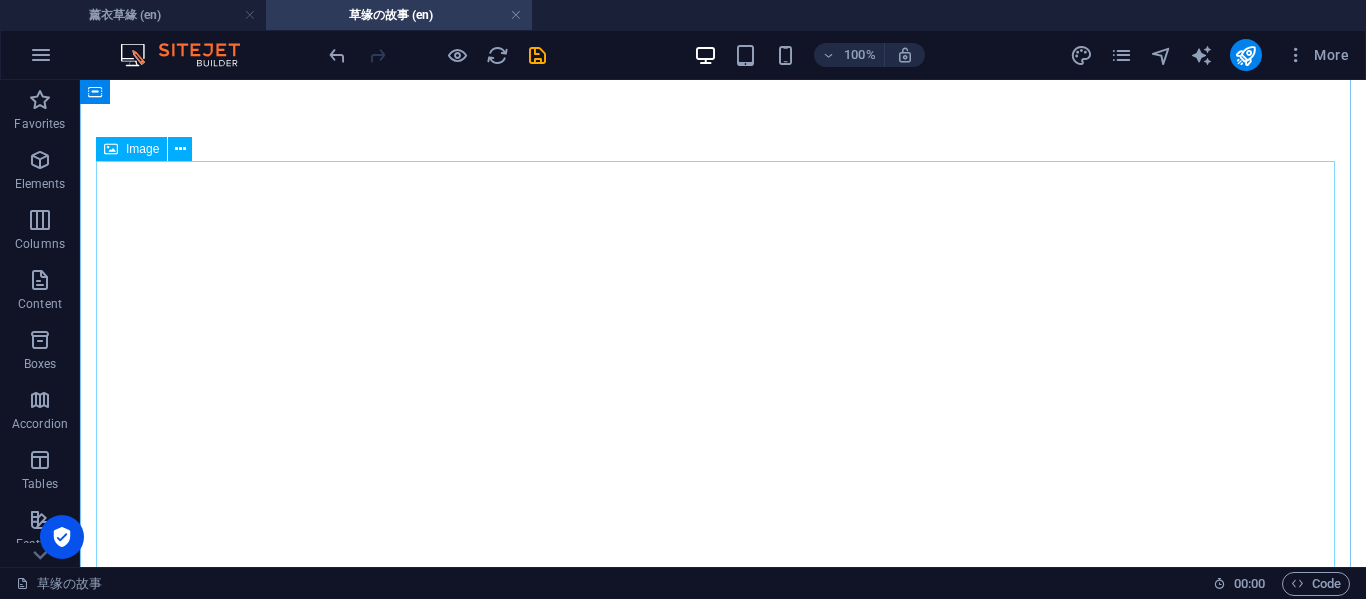 scroll, scrollTop: 667, scrollLeft: 0, axis: vertical 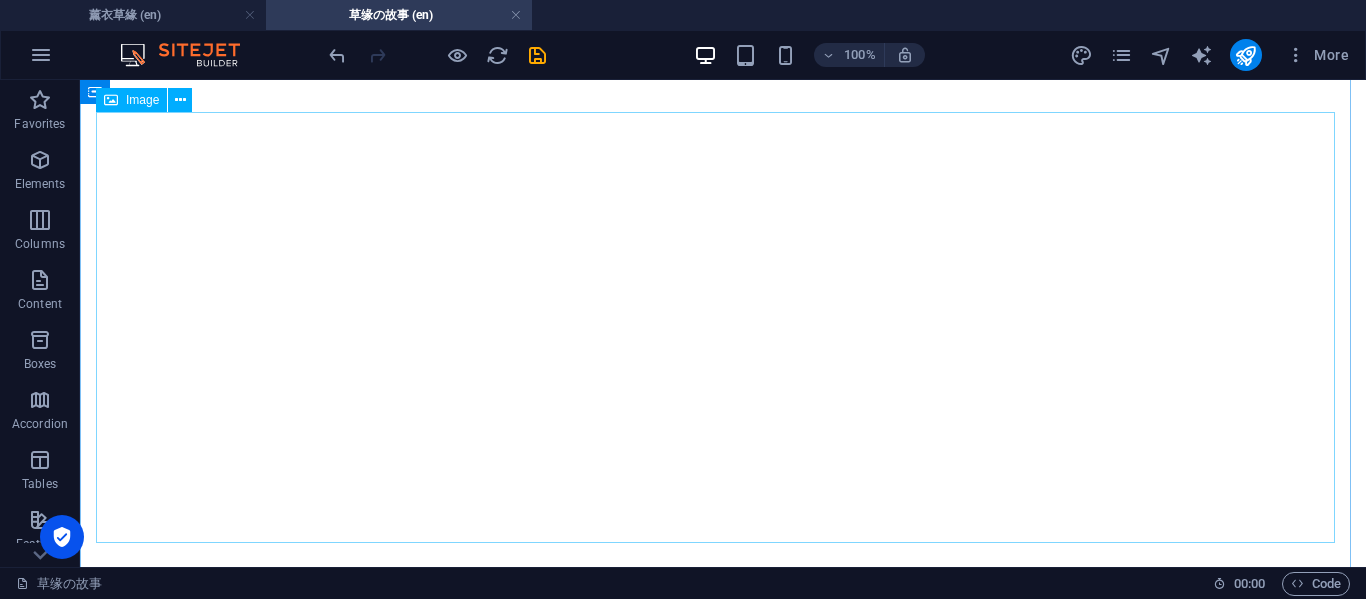click at bounding box center (723, 3788) 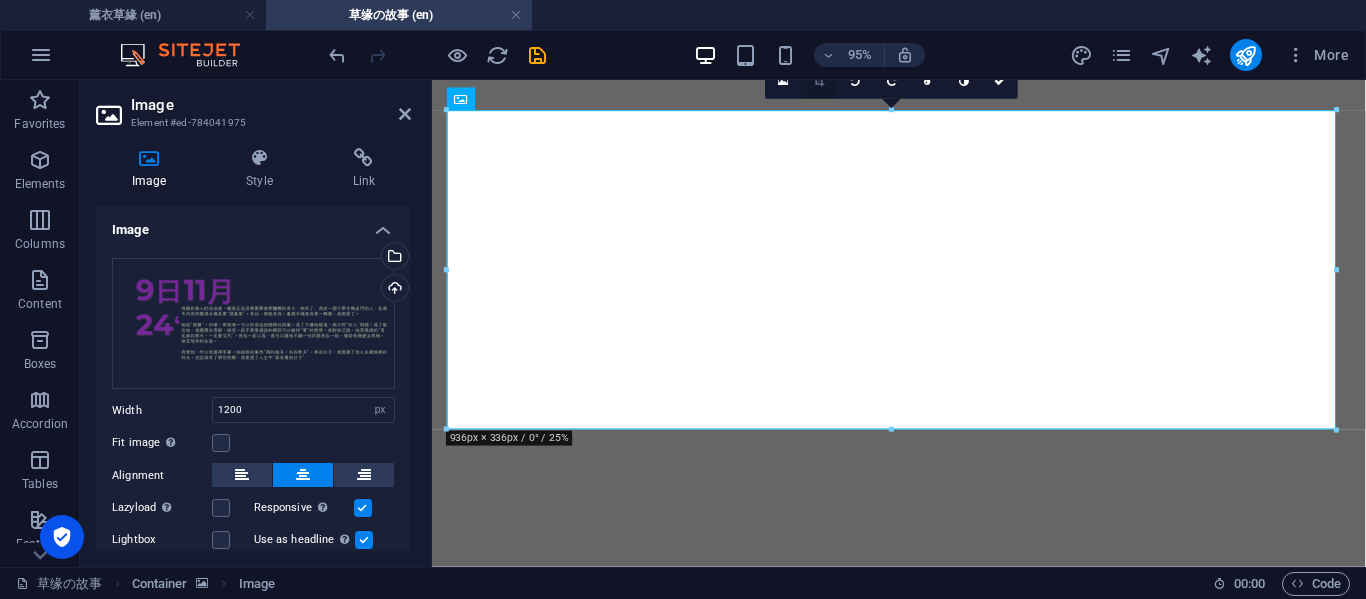 click at bounding box center (820, 81) 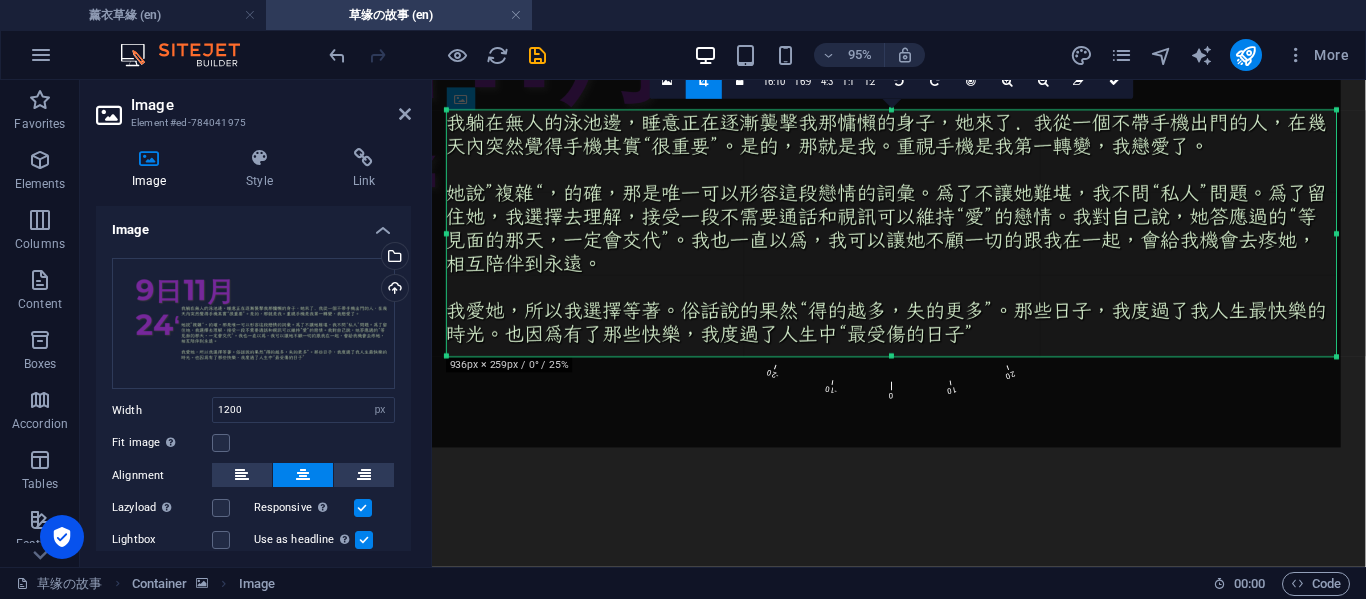 drag, startPoint x: 889, startPoint y: 429, endPoint x: 889, endPoint y: 352, distance: 77 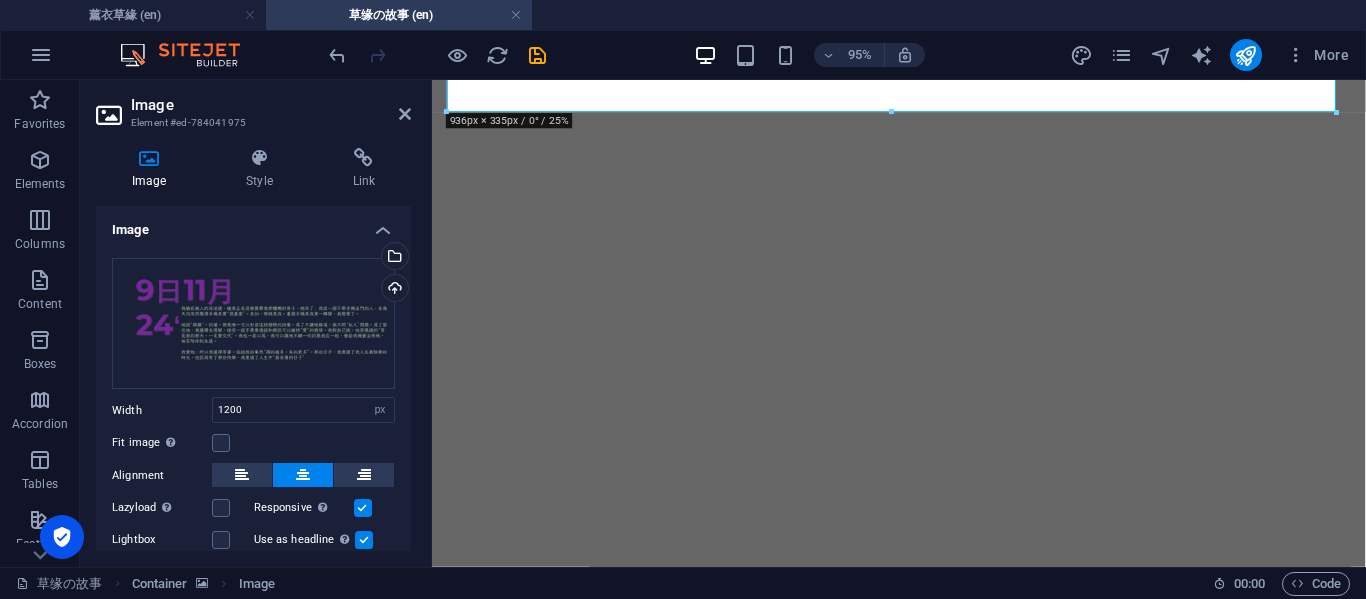 scroll, scrollTop: 667, scrollLeft: 0, axis: vertical 